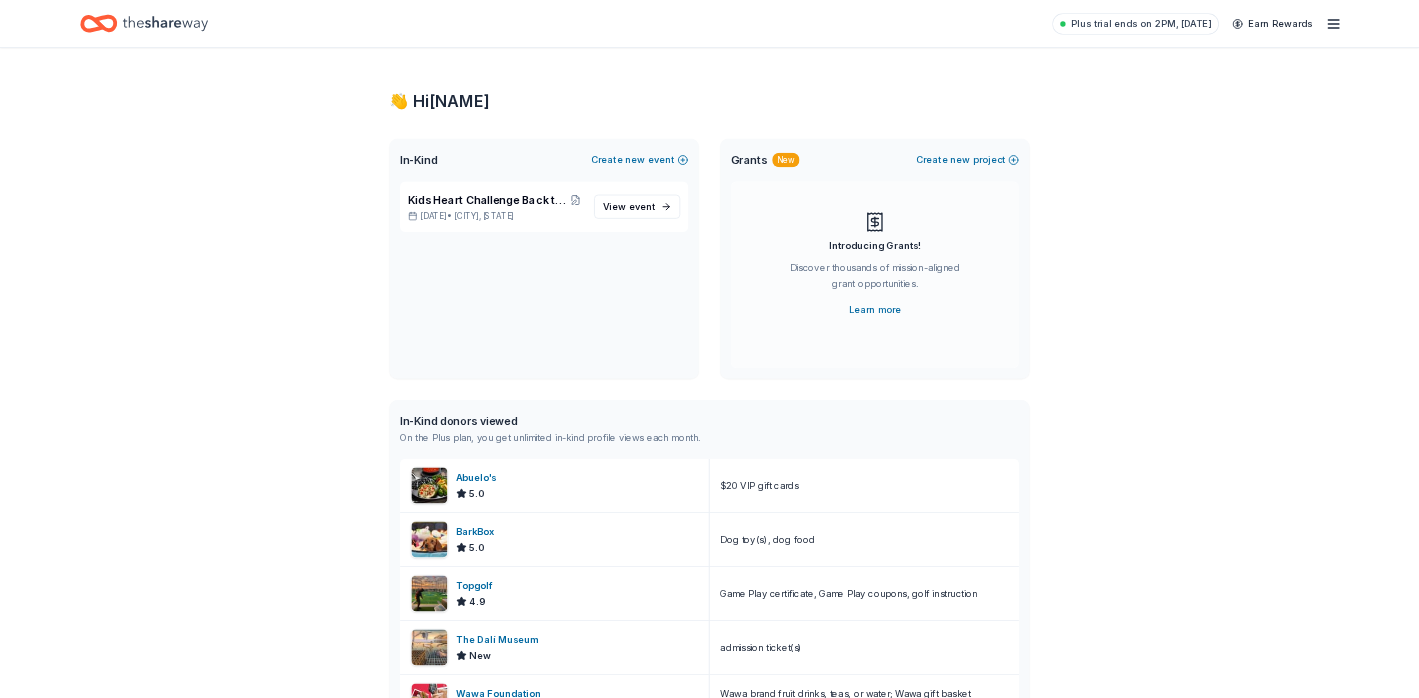 scroll, scrollTop: 0, scrollLeft: 0, axis: both 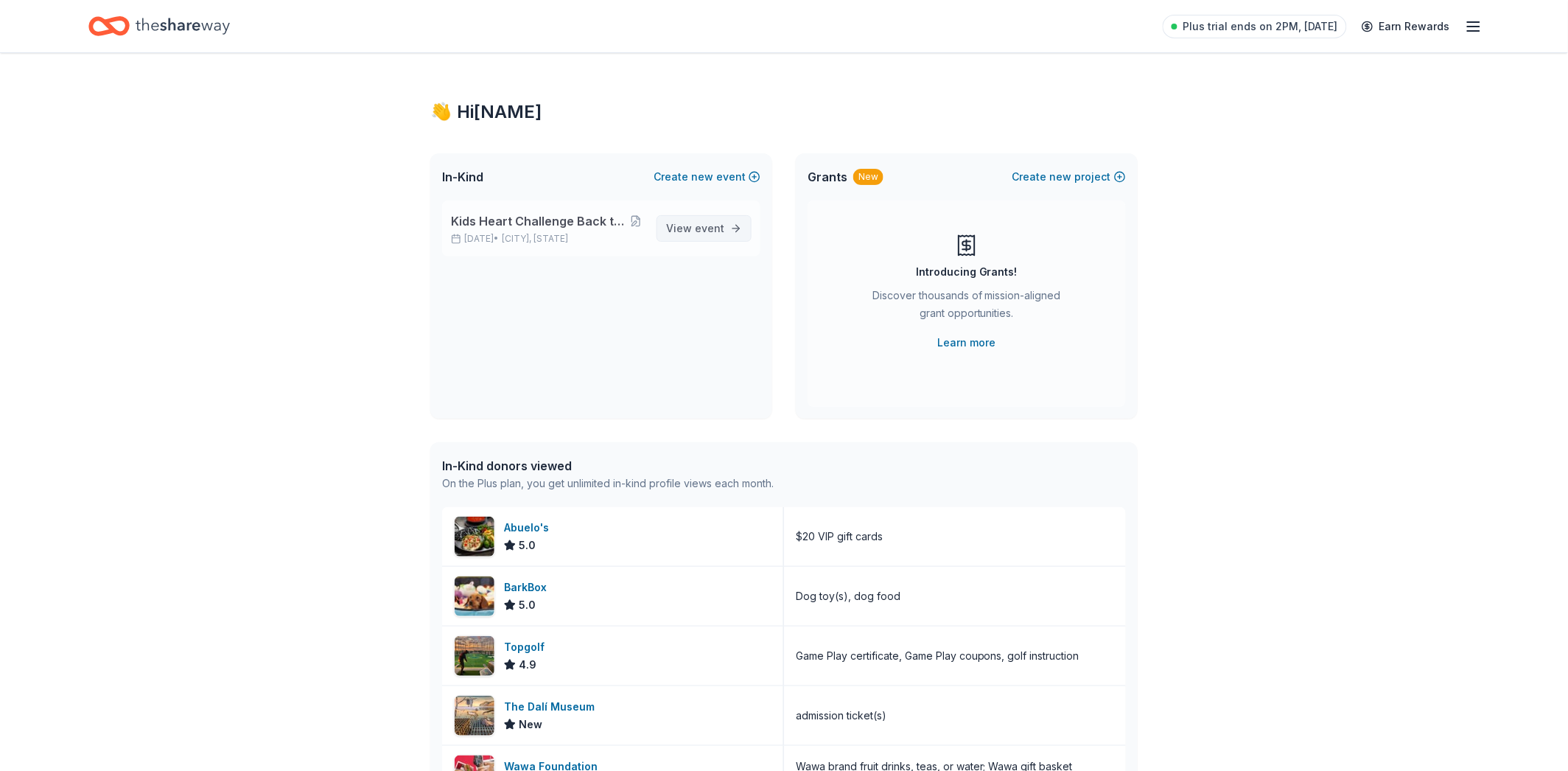 click on "View   event" at bounding box center (695, 228) 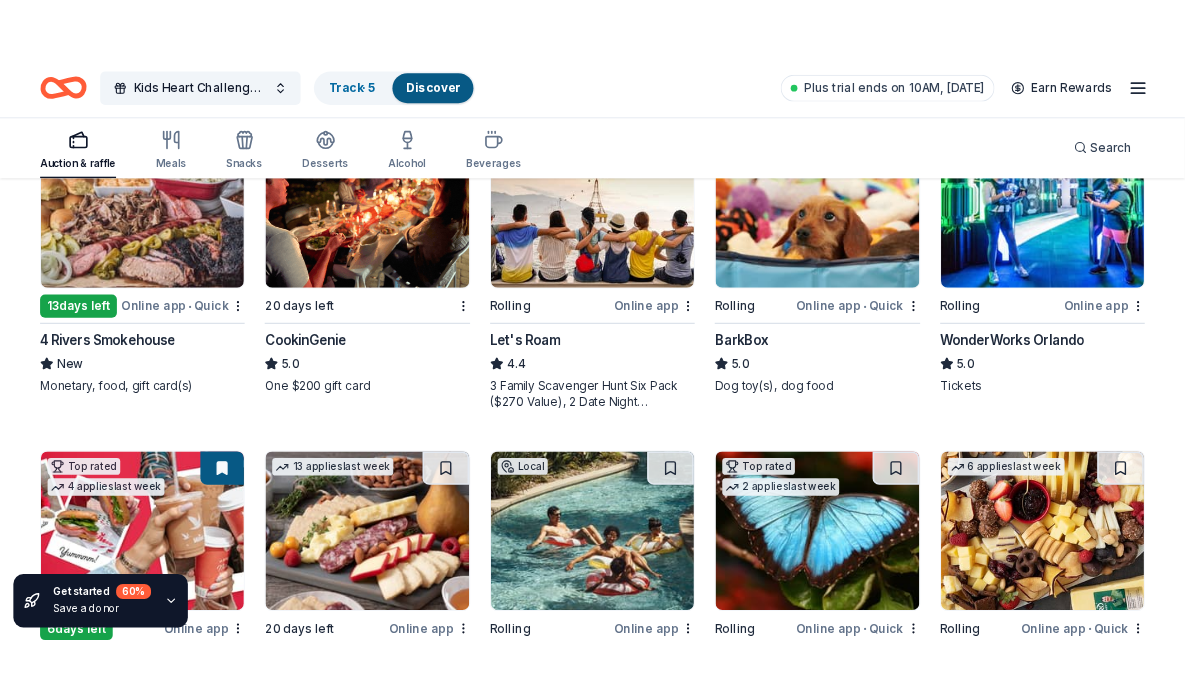 scroll, scrollTop: 300, scrollLeft: 0, axis: vertical 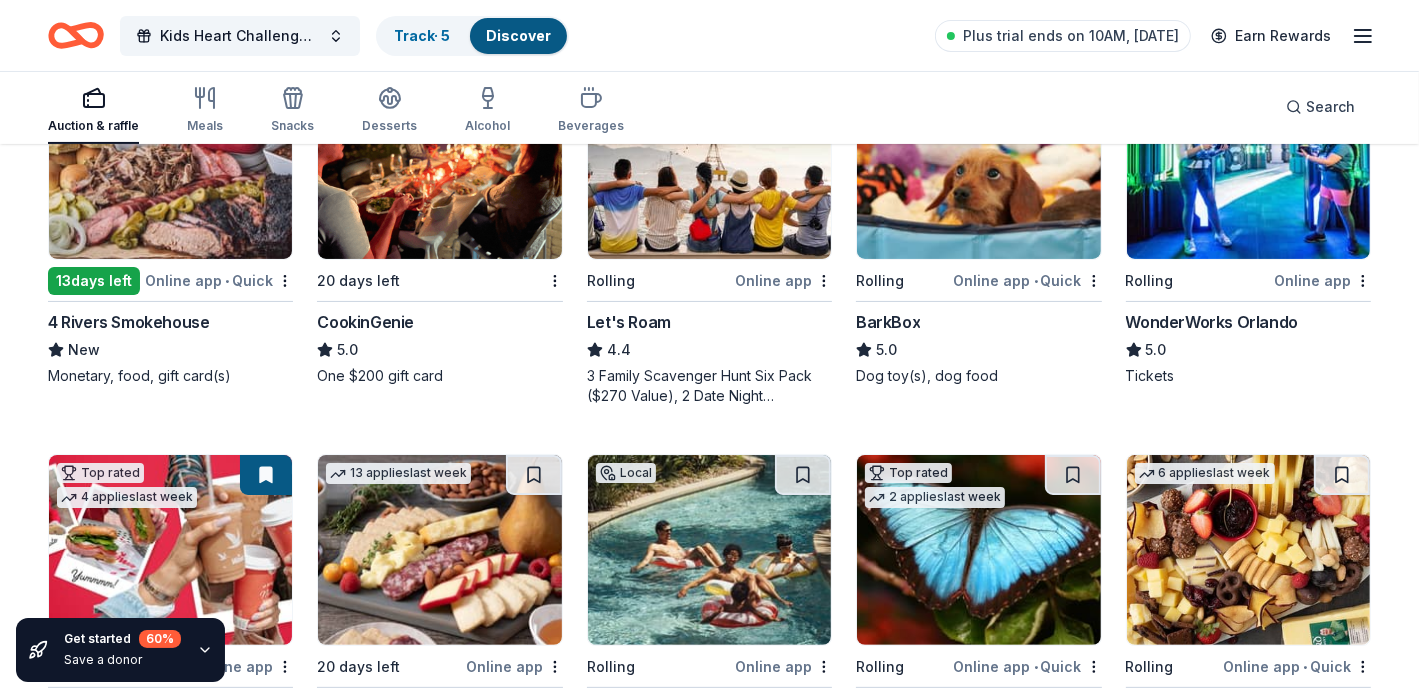 click at bounding box center [170, 164] 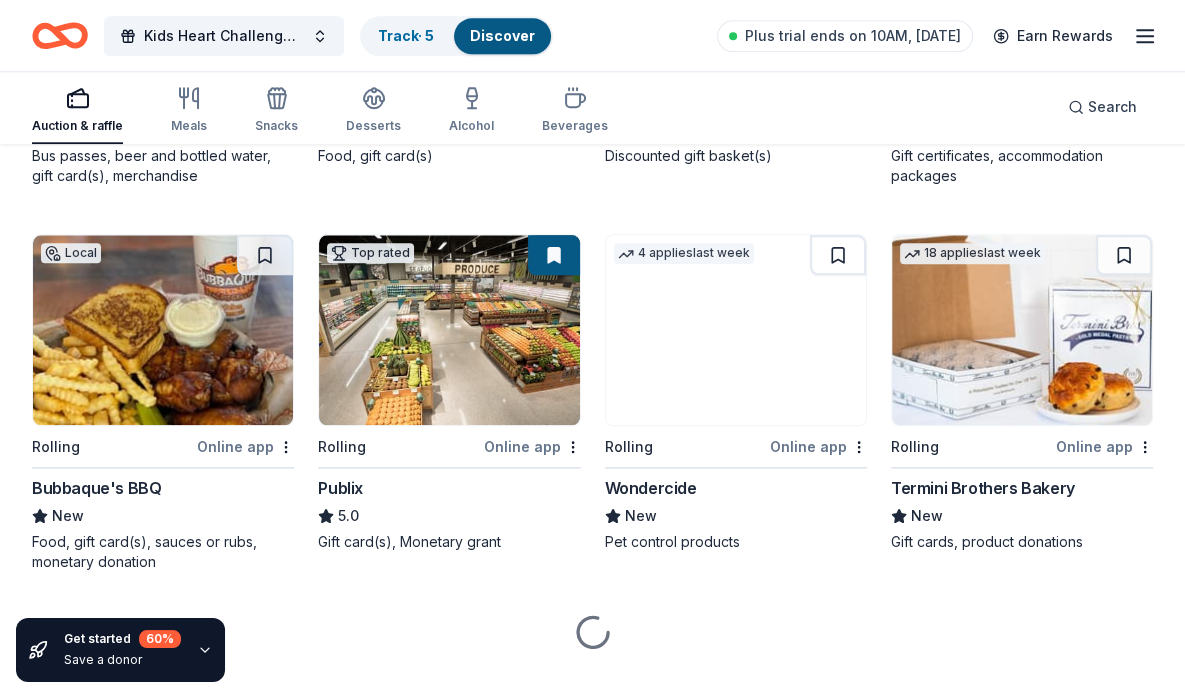 scroll, scrollTop: 1690, scrollLeft: 0, axis: vertical 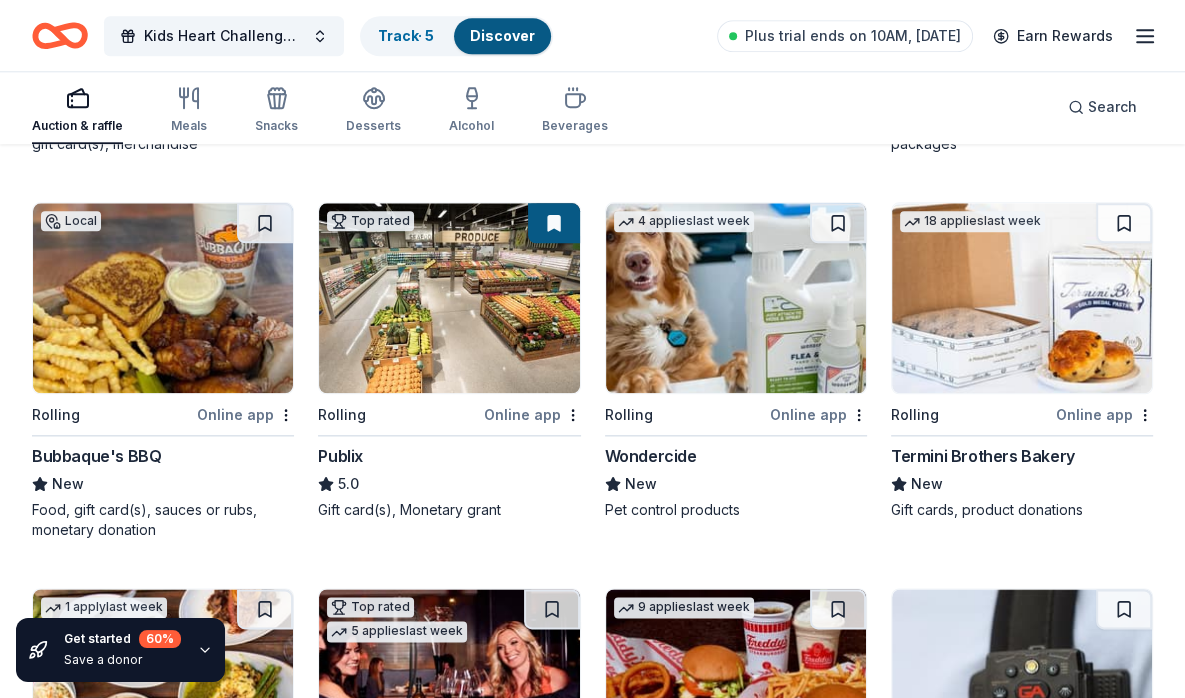 click at bounding box center (449, 298) 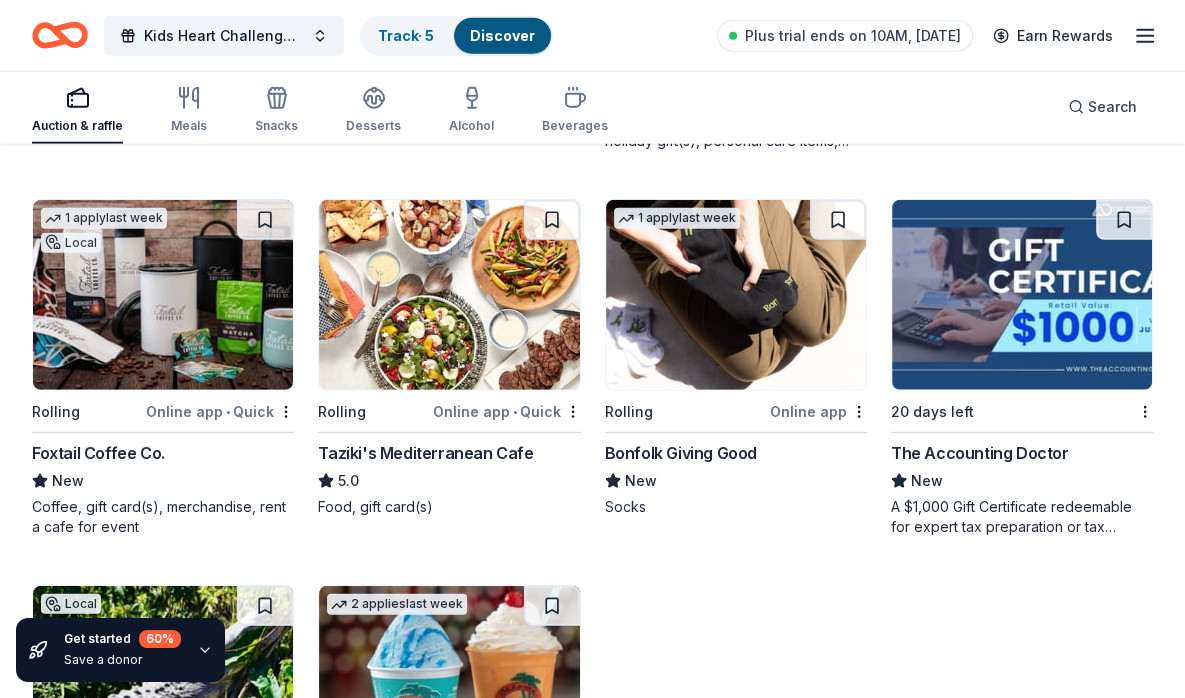scroll, scrollTop: 4379, scrollLeft: 0, axis: vertical 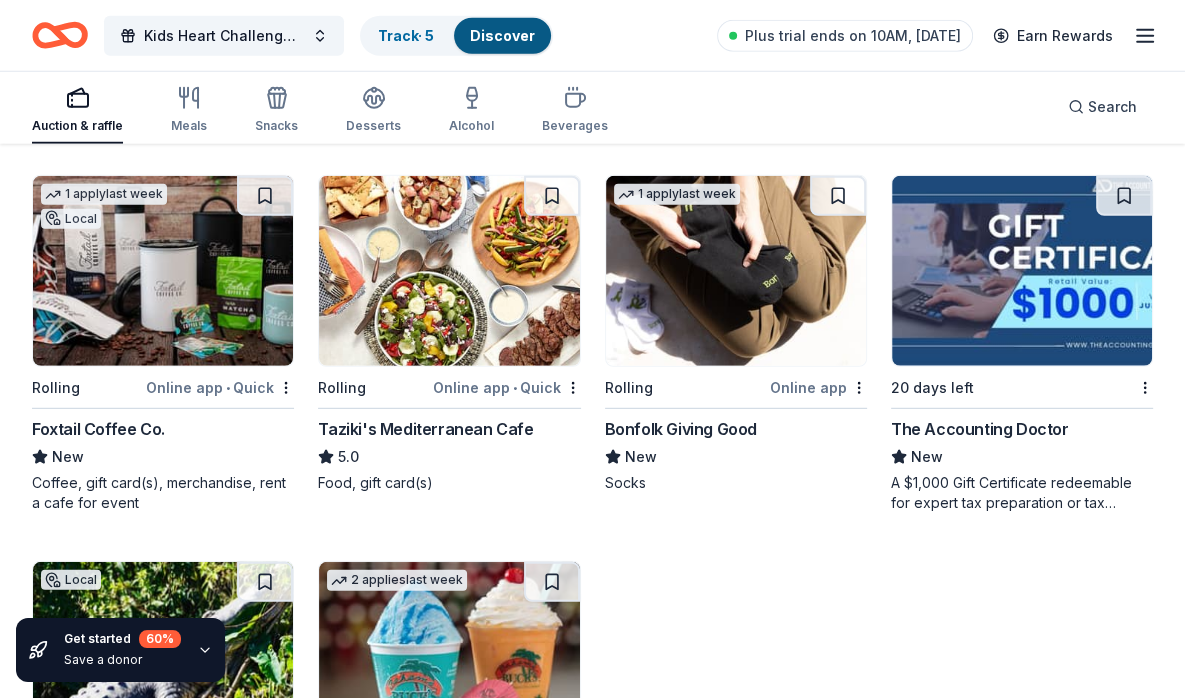click at bounding box center [163, 271] 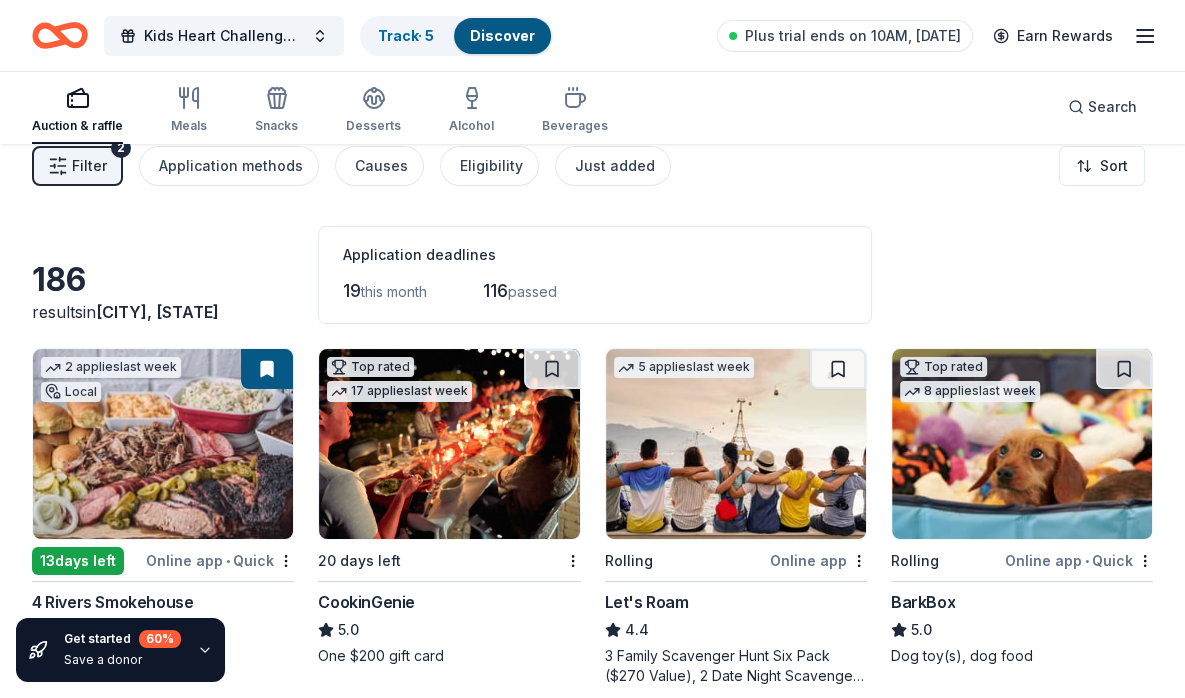 scroll, scrollTop: 0, scrollLeft: 0, axis: both 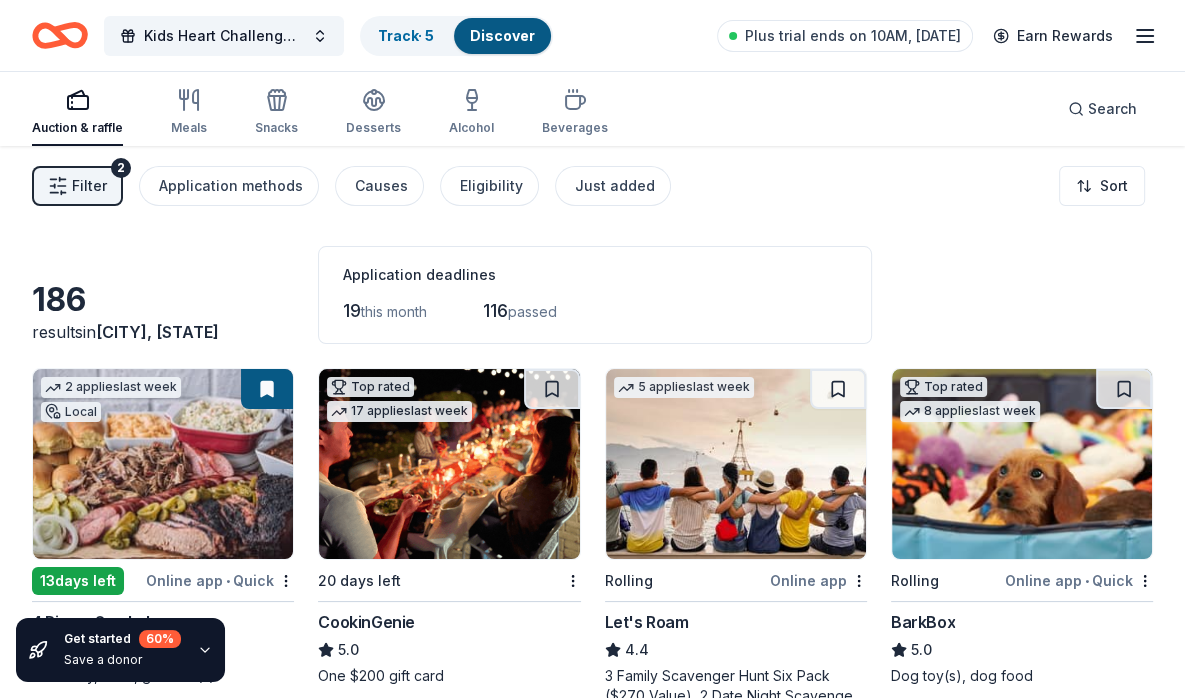 click on "Filter" at bounding box center [89, 186] 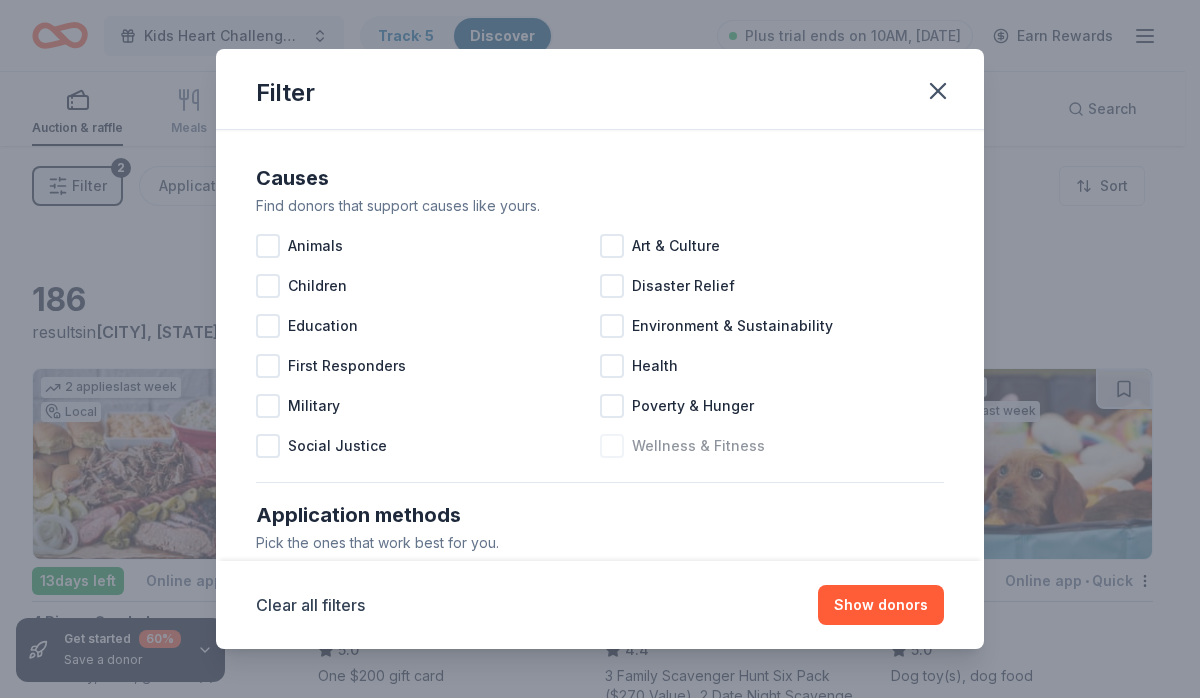 click at bounding box center [612, 446] 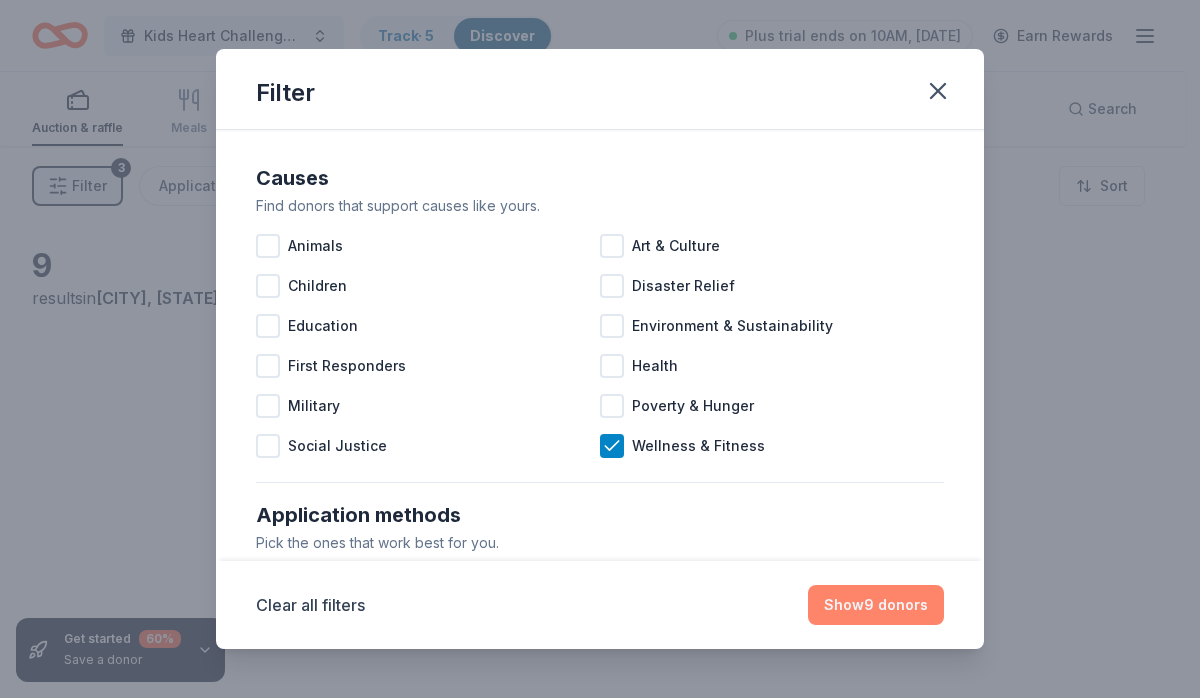 click on "Show  9   donors" at bounding box center (876, 605) 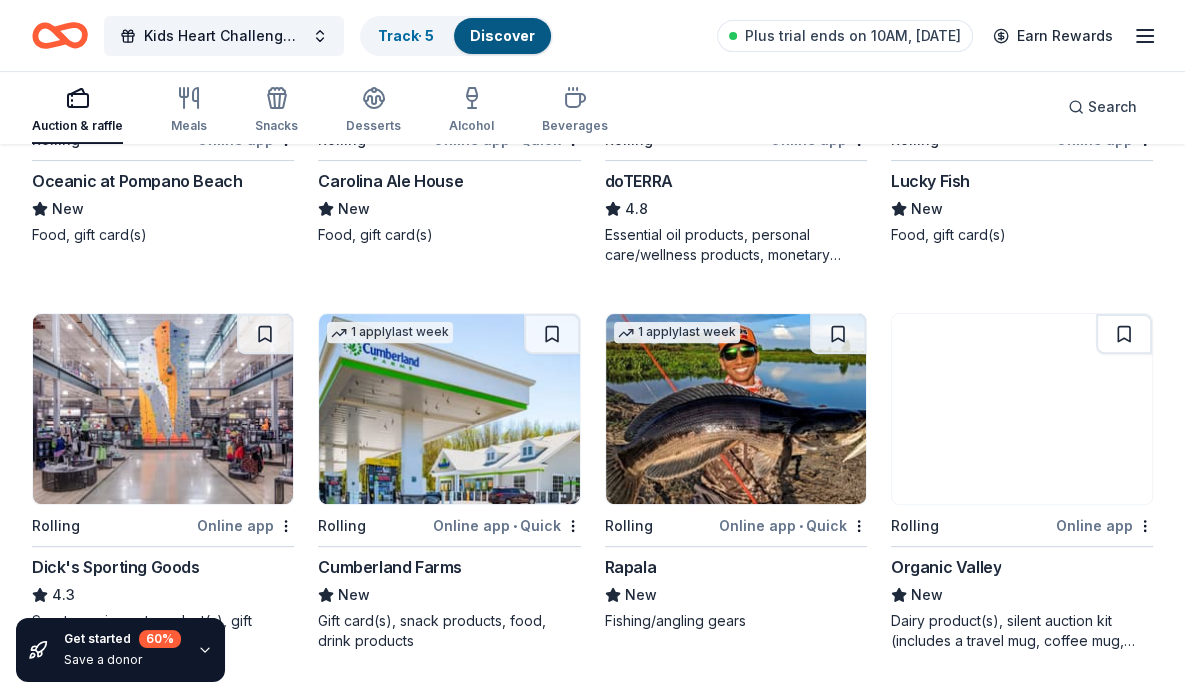 scroll, scrollTop: 385, scrollLeft: 0, axis: vertical 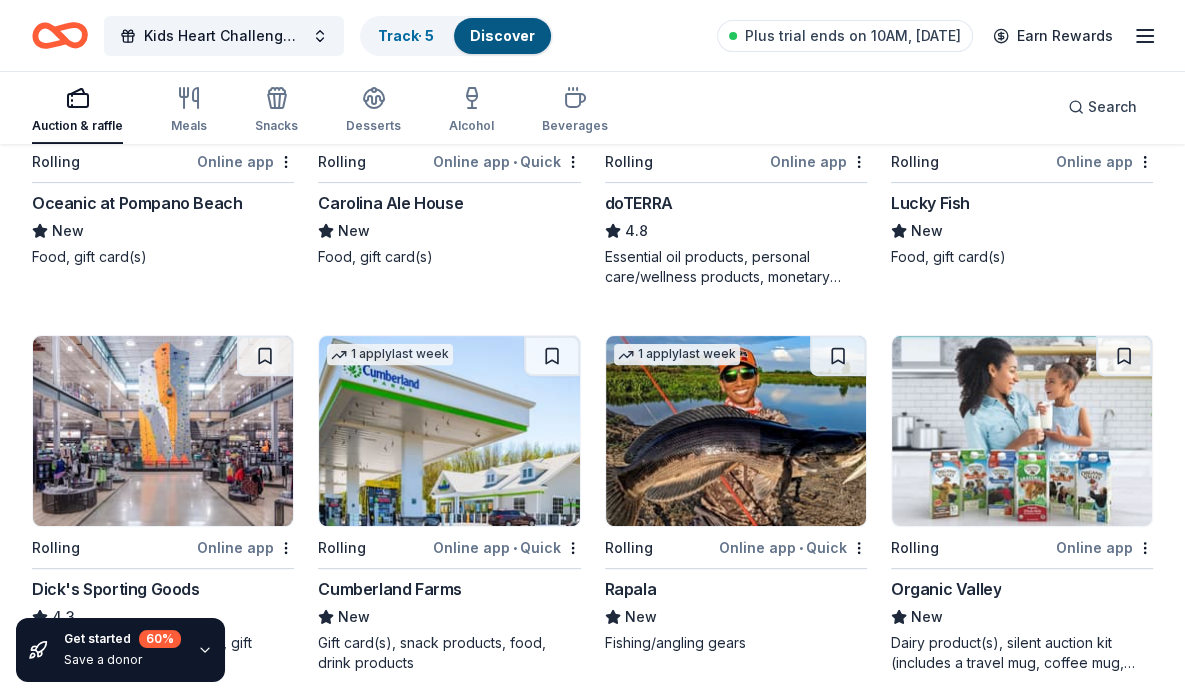 click at bounding box center [163, 431] 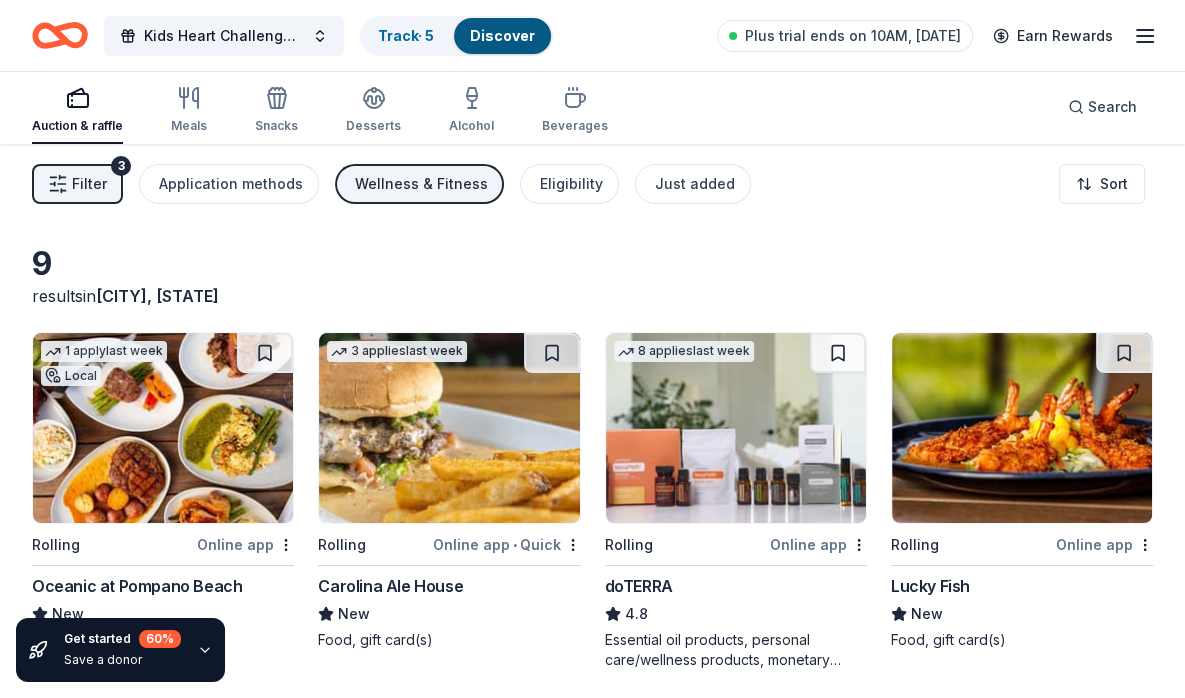scroll, scrollTop: 0, scrollLeft: 0, axis: both 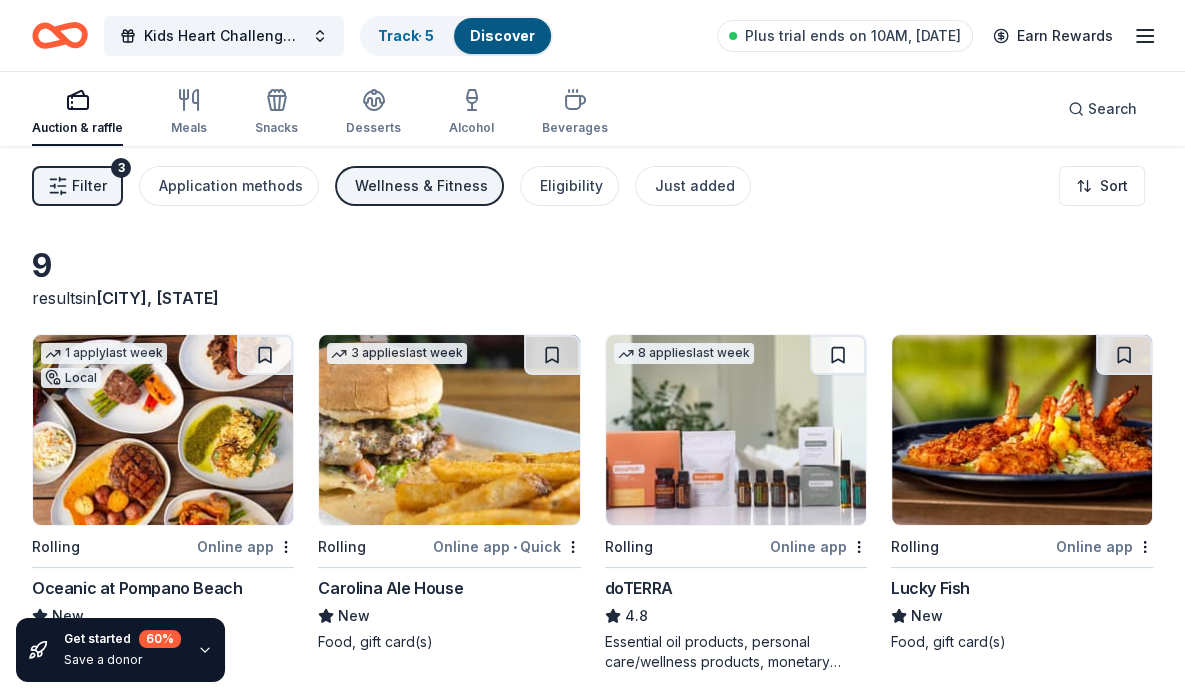 click on "Wellness & Fitness" at bounding box center (421, 186) 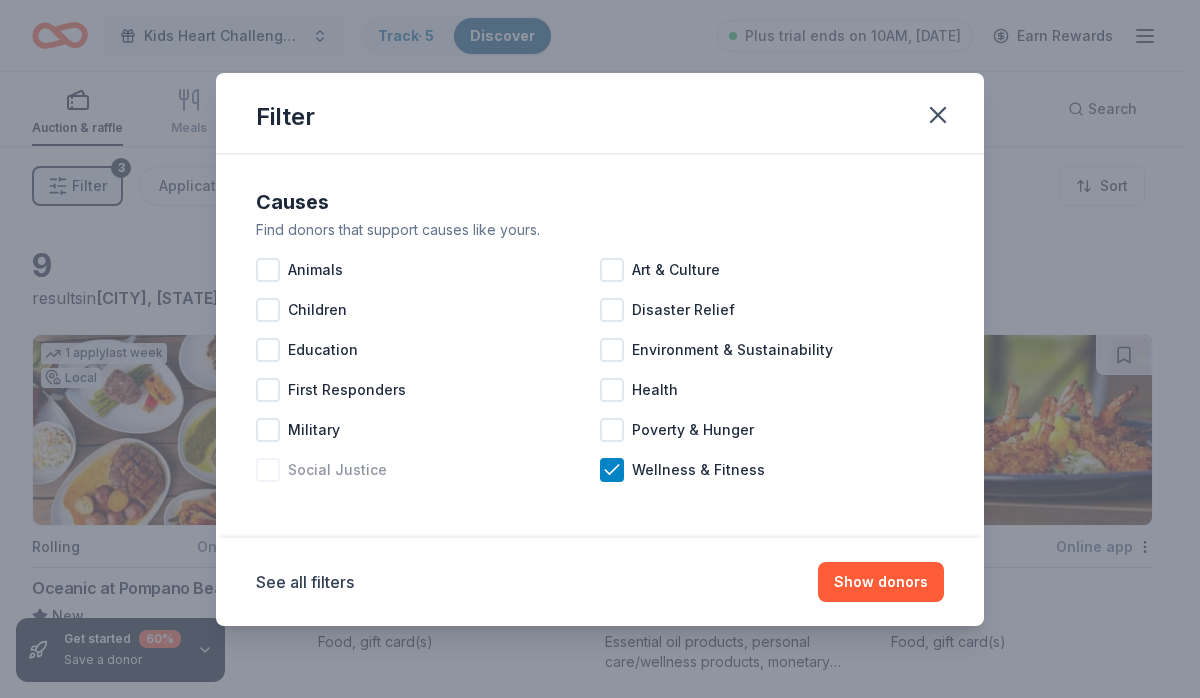 click on "Social Justice" at bounding box center [428, 470] 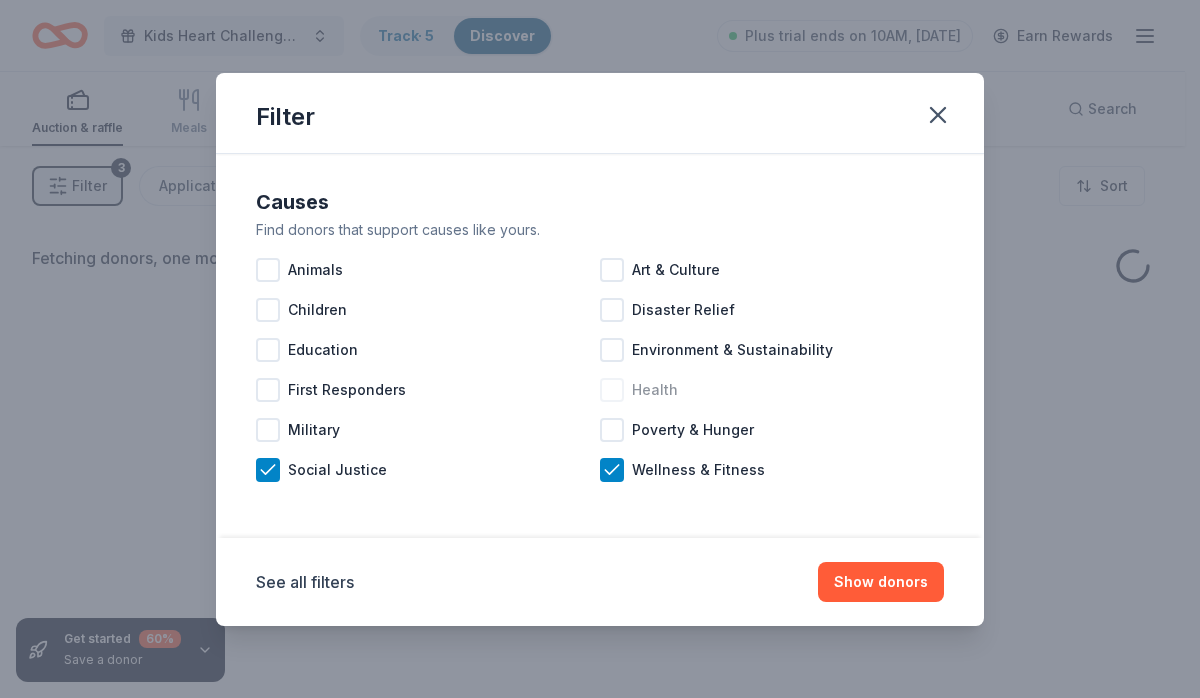 click on "Health" at bounding box center [772, 390] 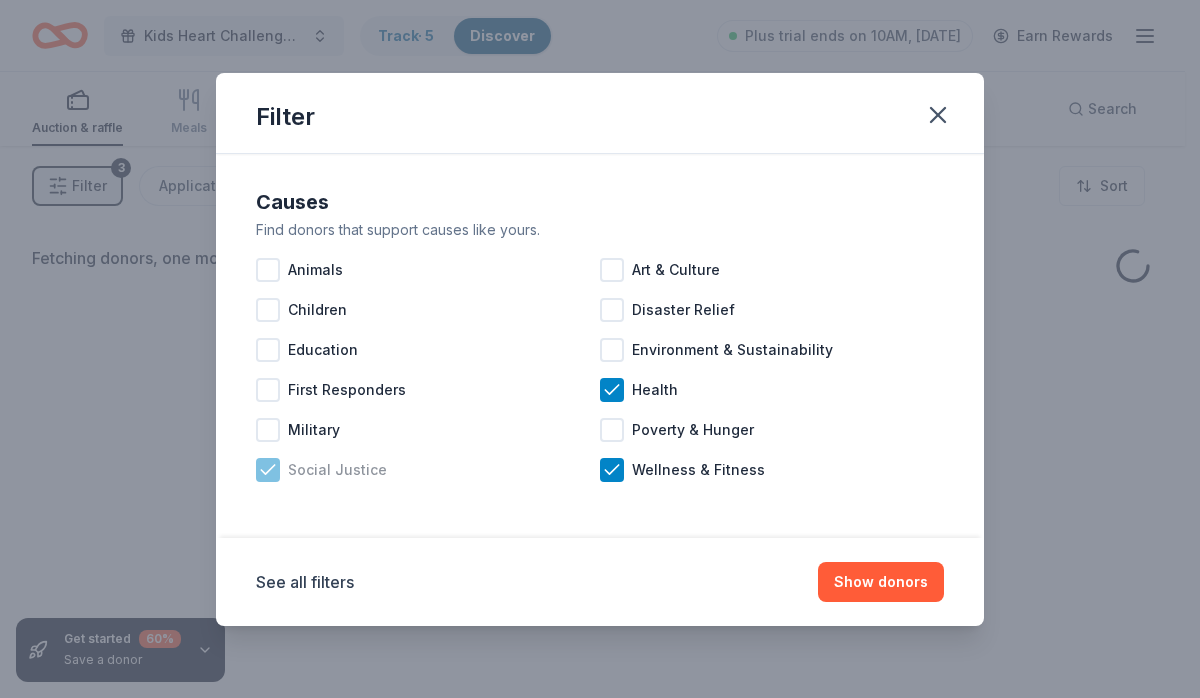 click on "Social Justice" at bounding box center (337, 470) 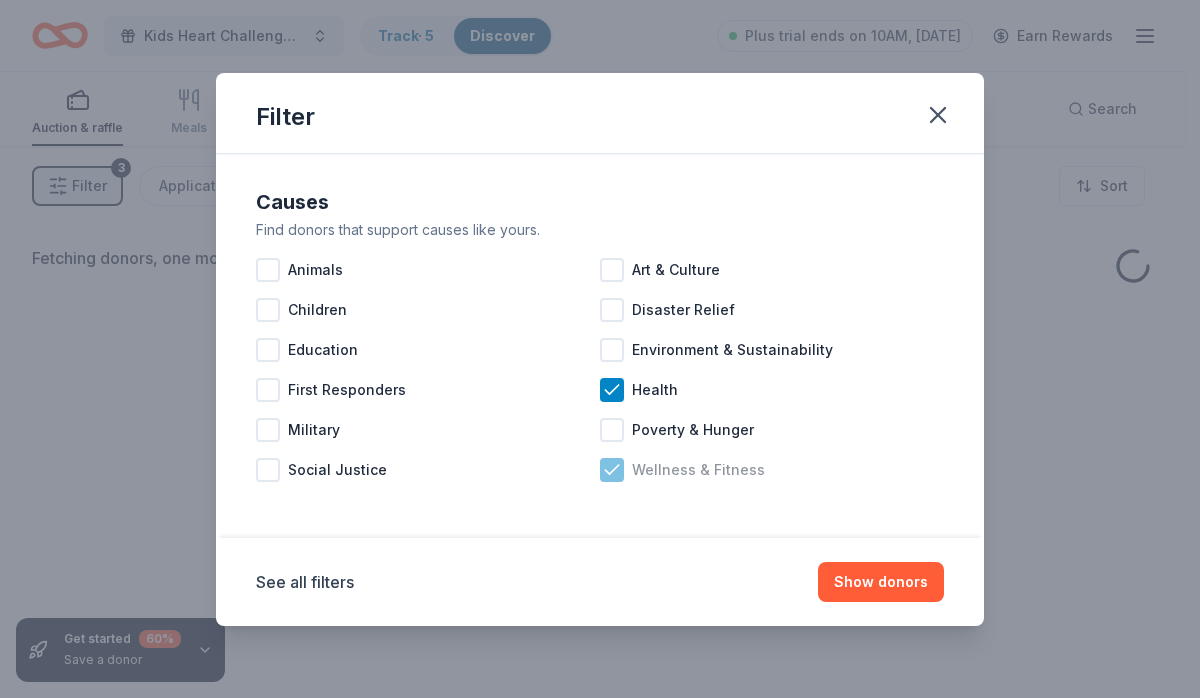 drag, startPoint x: 604, startPoint y: 469, endPoint x: 728, endPoint y: 507, distance: 129.69194 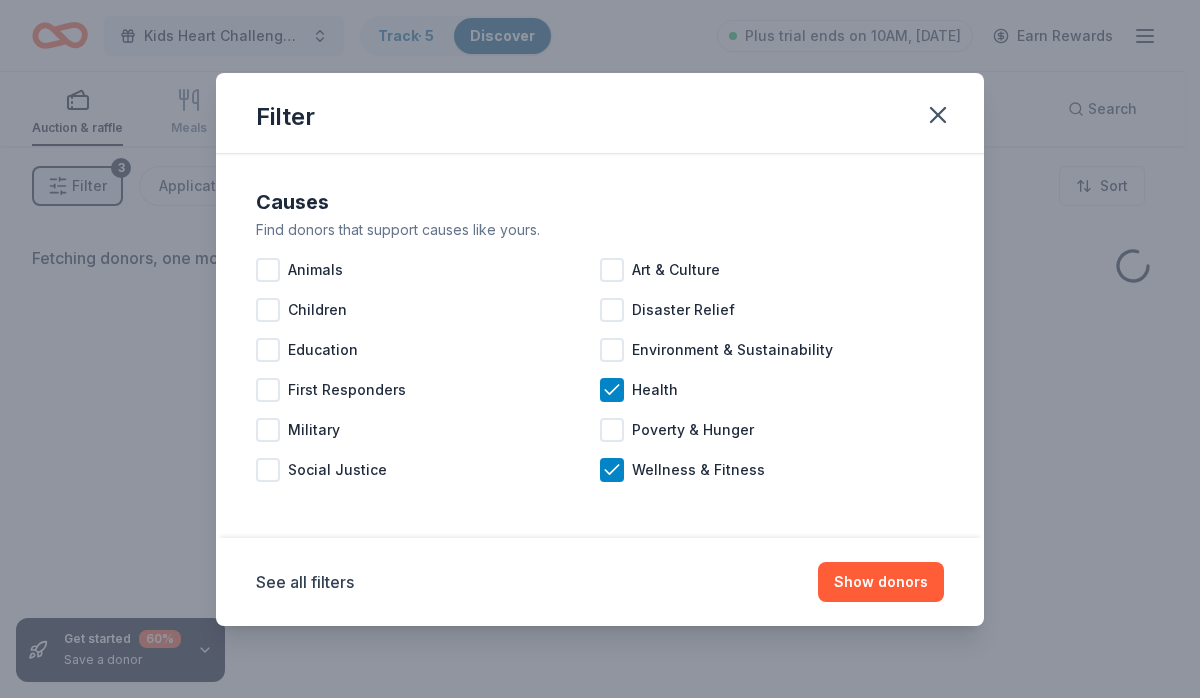 click 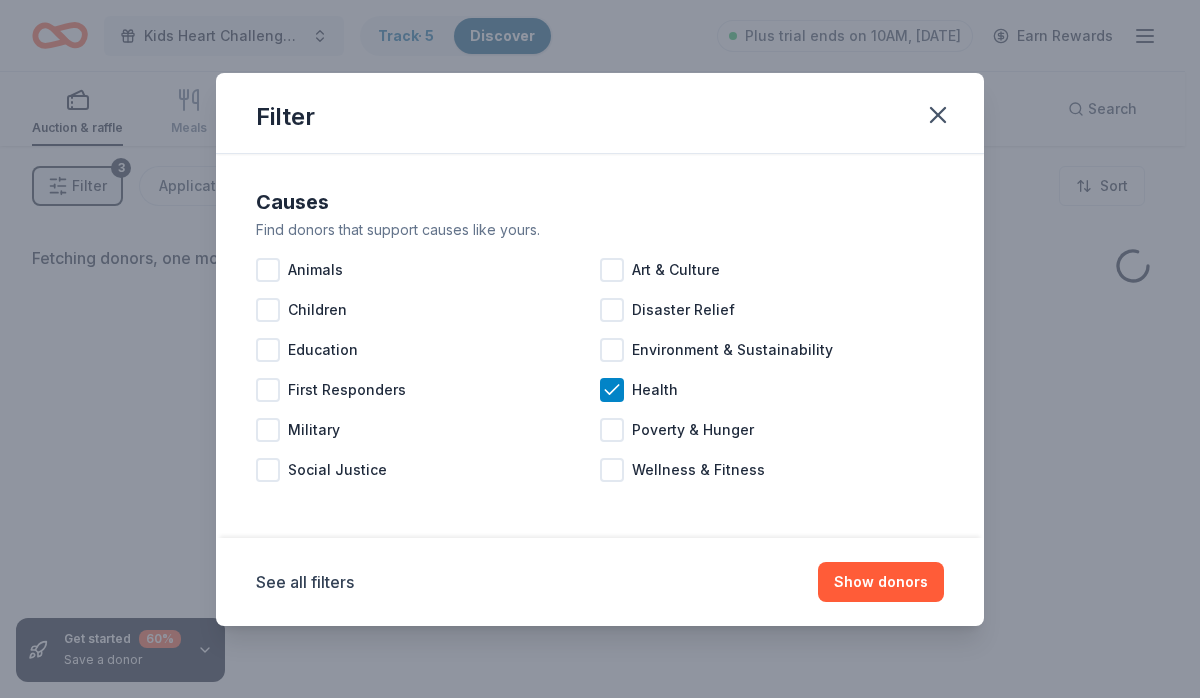click on "See all filters Show    donors" at bounding box center (600, 582) 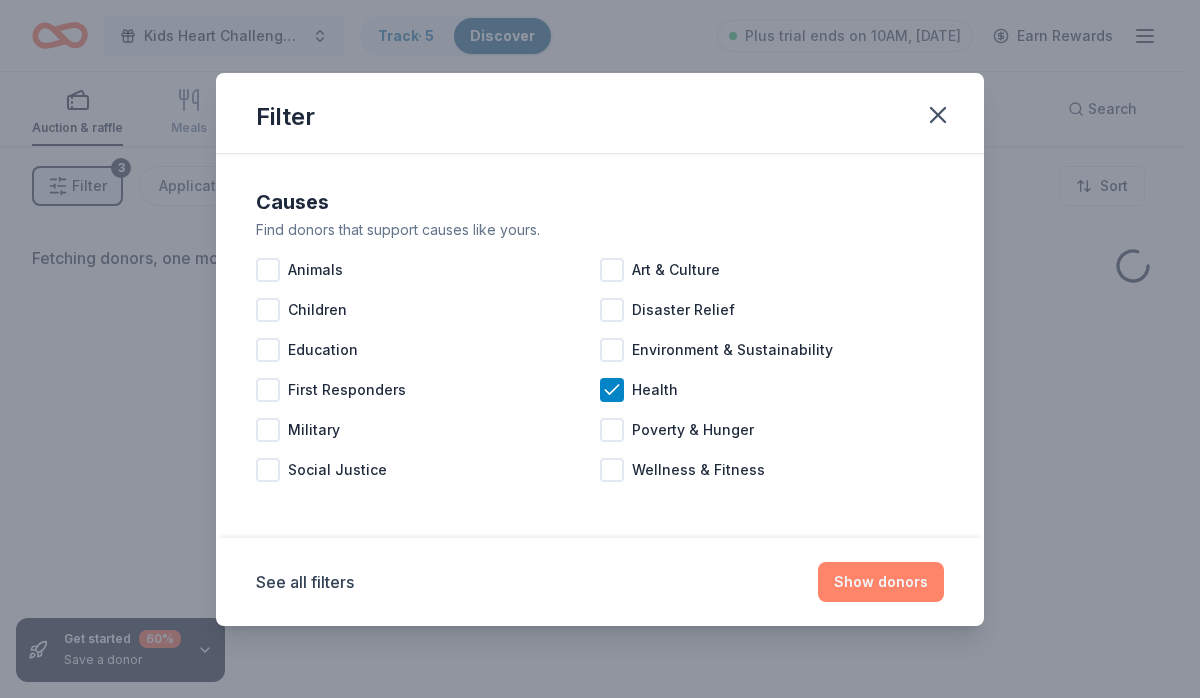 click on "Show    donors" at bounding box center [881, 582] 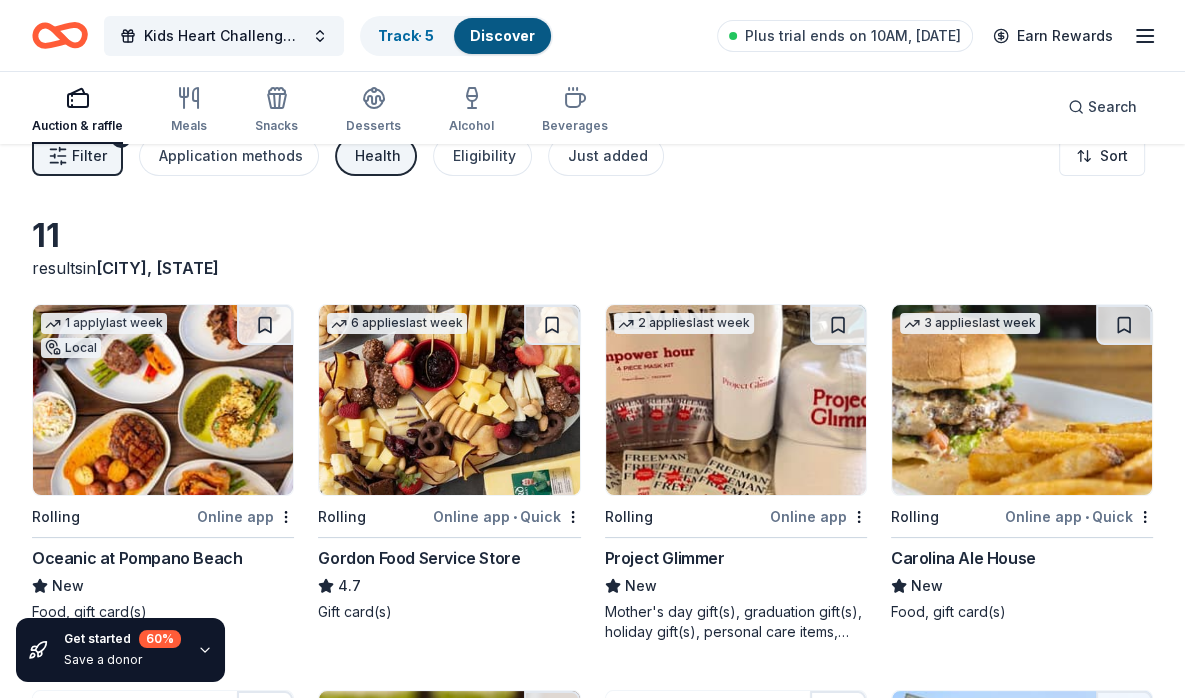 scroll, scrollTop: 0, scrollLeft: 0, axis: both 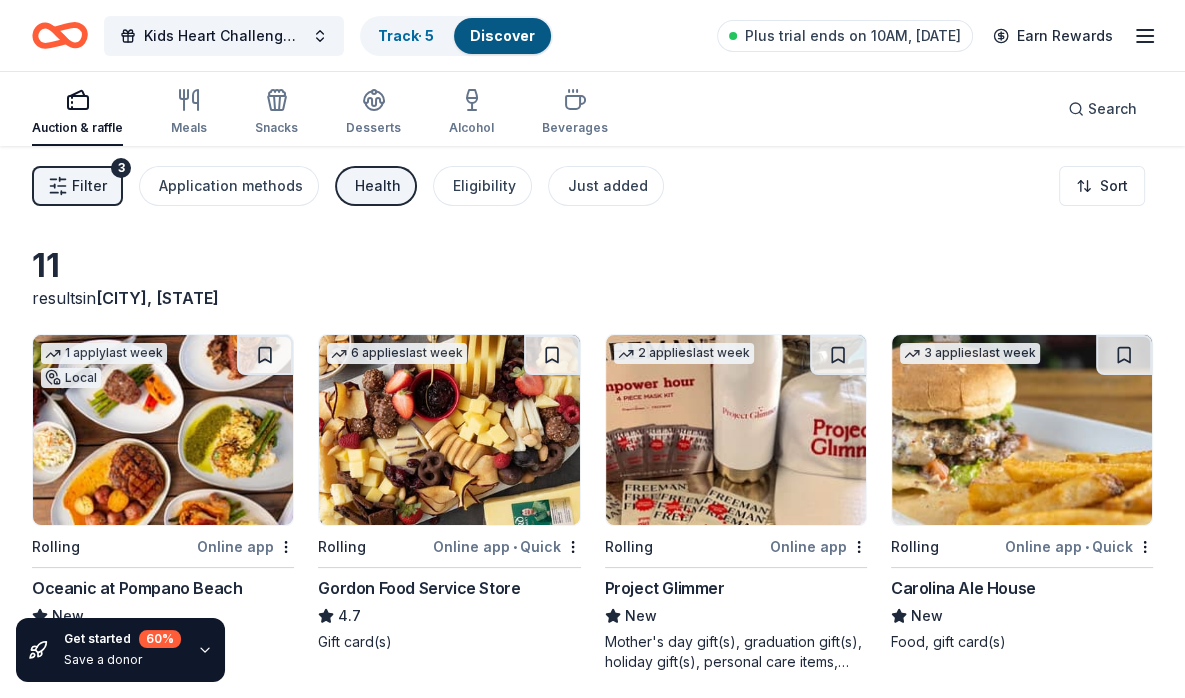 click on "Health" at bounding box center (378, 186) 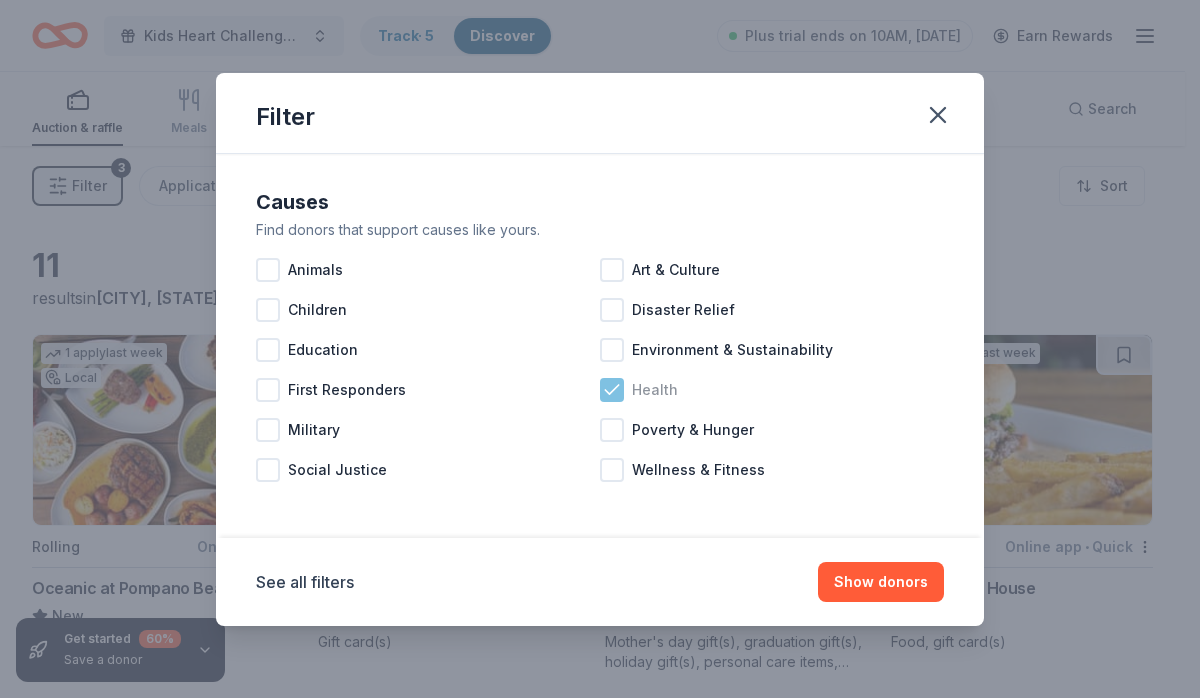 click 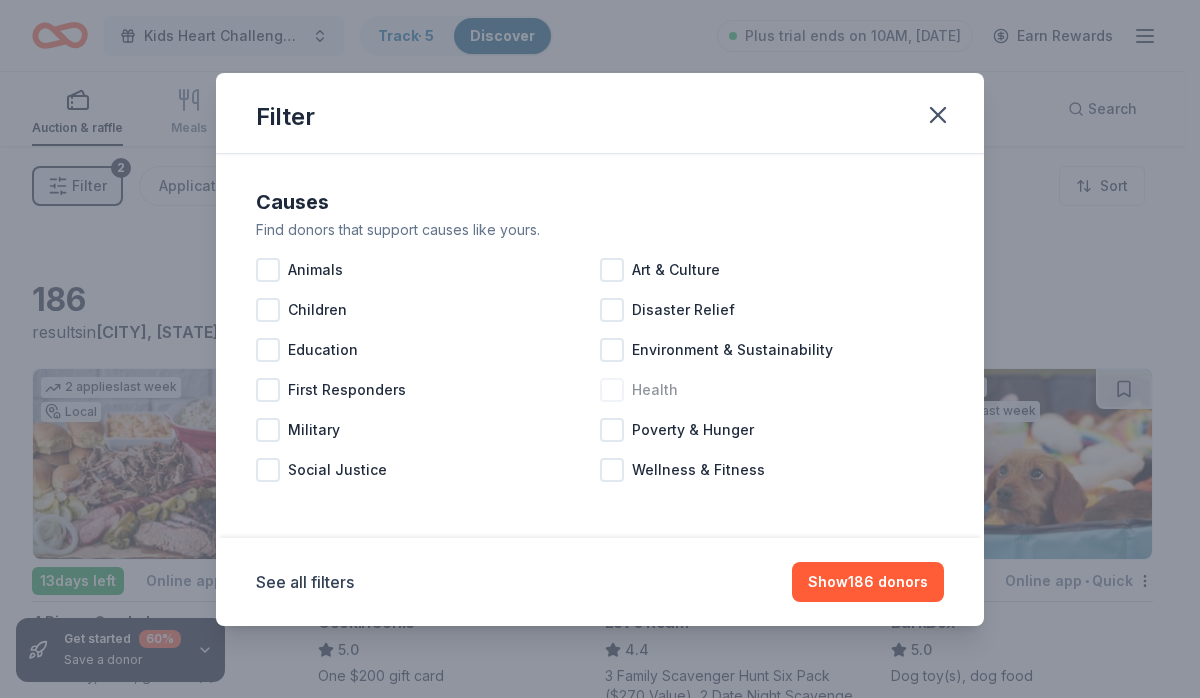 drag, startPoint x: 944, startPoint y: 115, endPoint x: 372, endPoint y: 157, distance: 573.53986 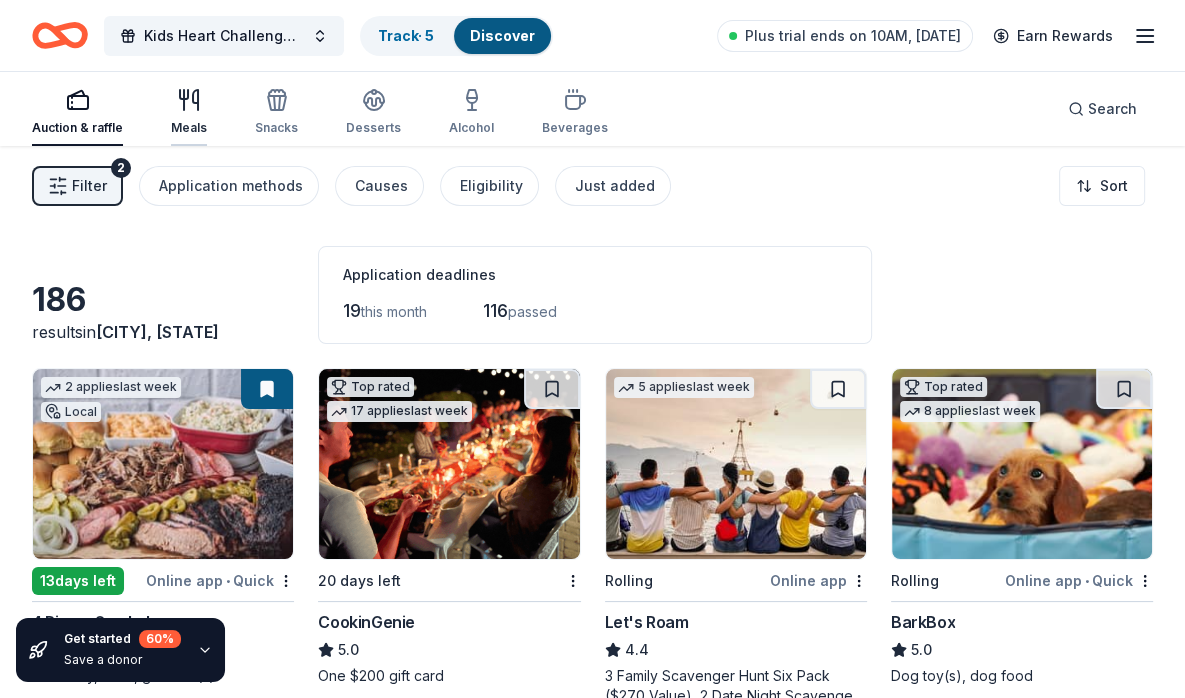click on "Meals" at bounding box center [189, 112] 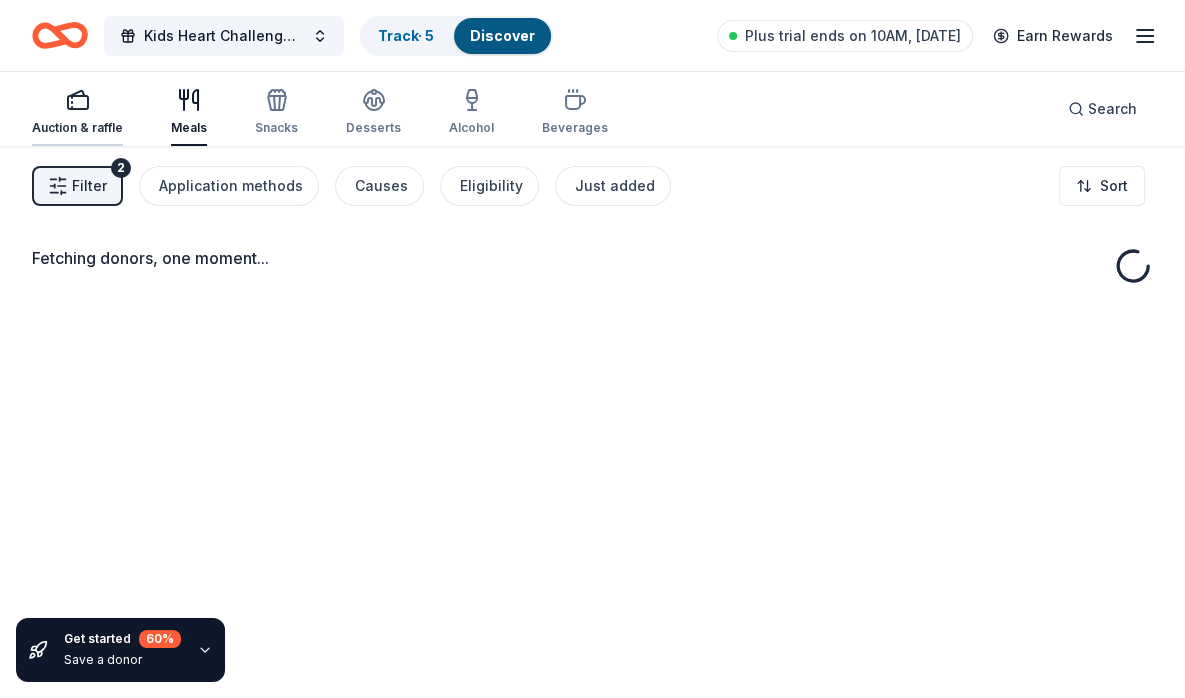 click on "Auction & raffle" at bounding box center (77, 112) 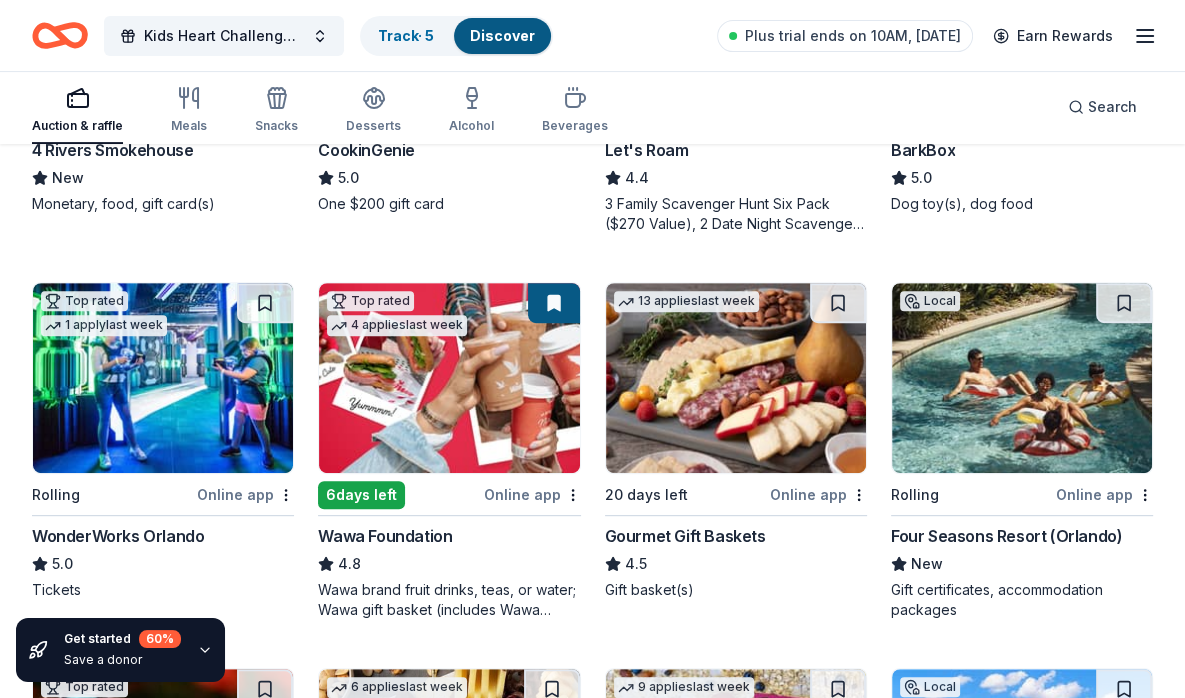 scroll, scrollTop: 600, scrollLeft: 0, axis: vertical 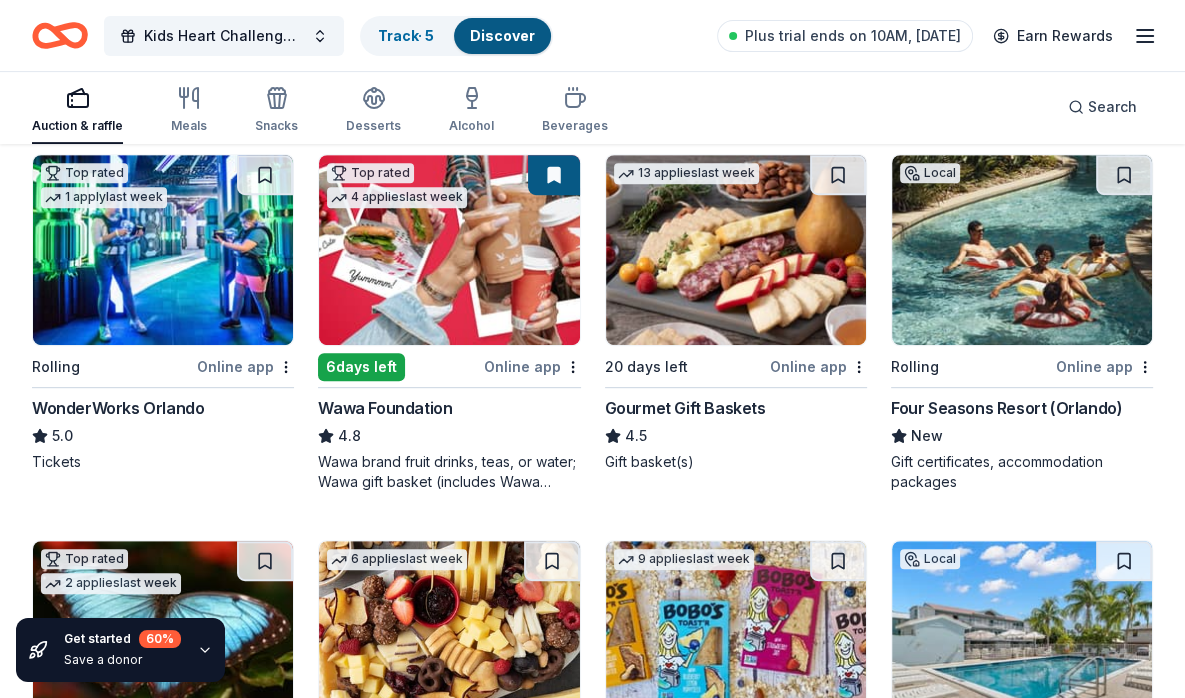 click at bounding box center [449, 250] 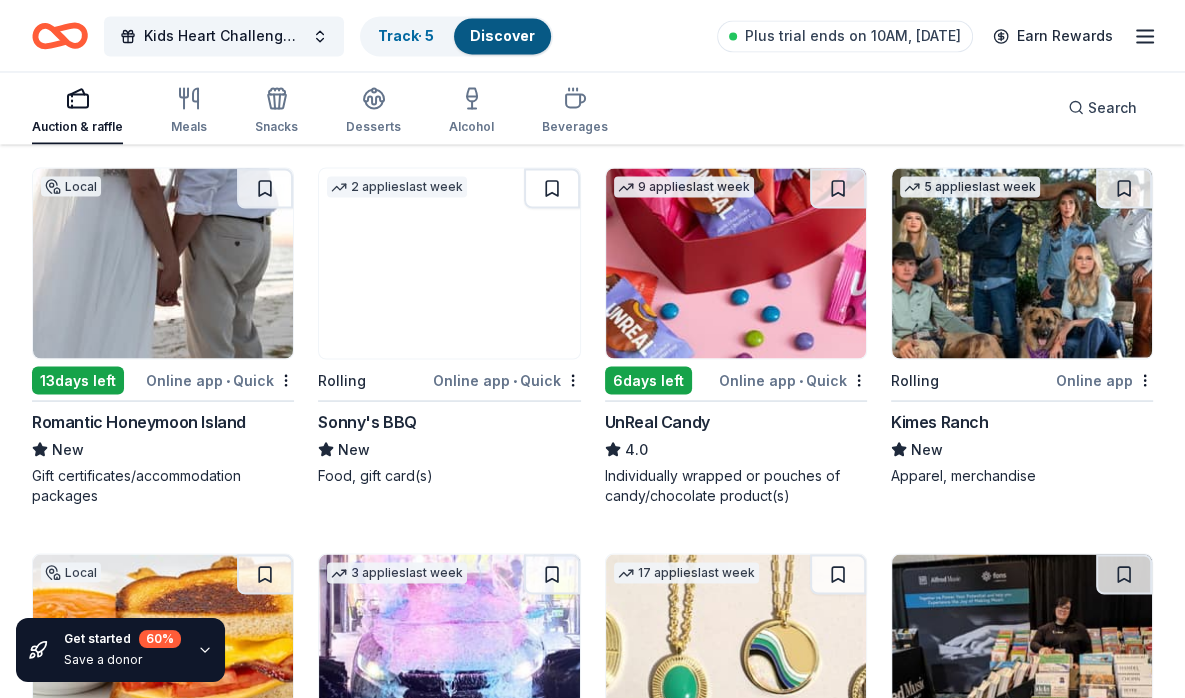 scroll, scrollTop: 3000, scrollLeft: 0, axis: vertical 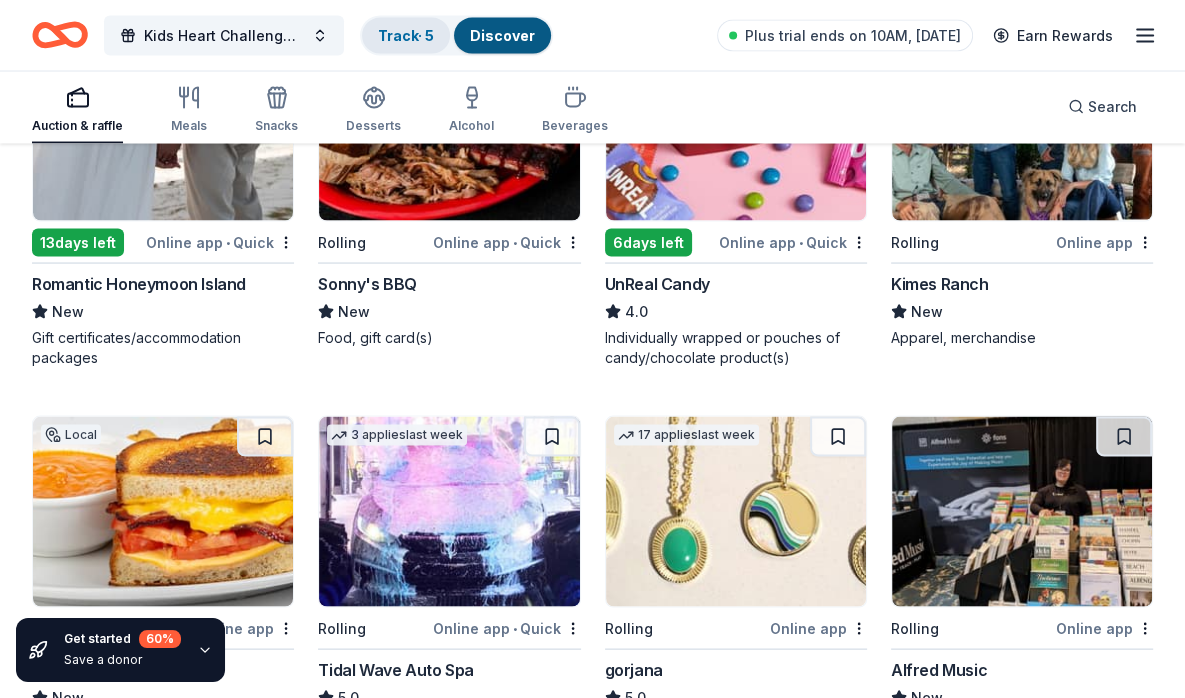 click on "Track  · 5" at bounding box center [406, 35] 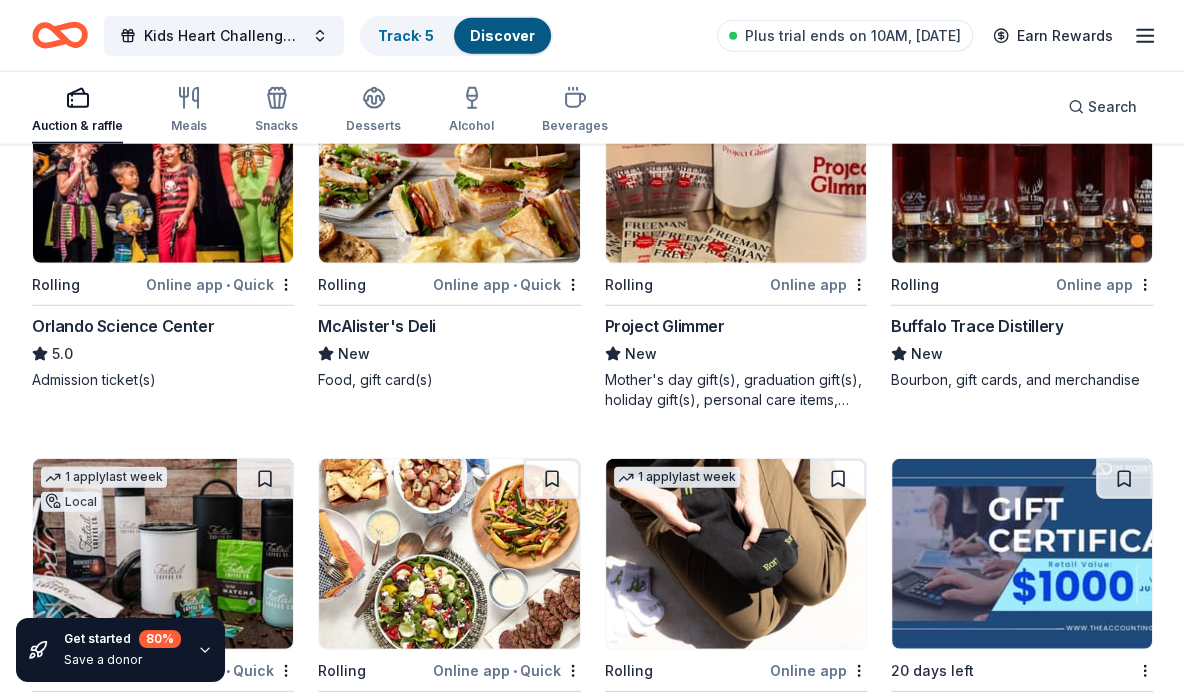 scroll, scrollTop: 4100, scrollLeft: 0, axis: vertical 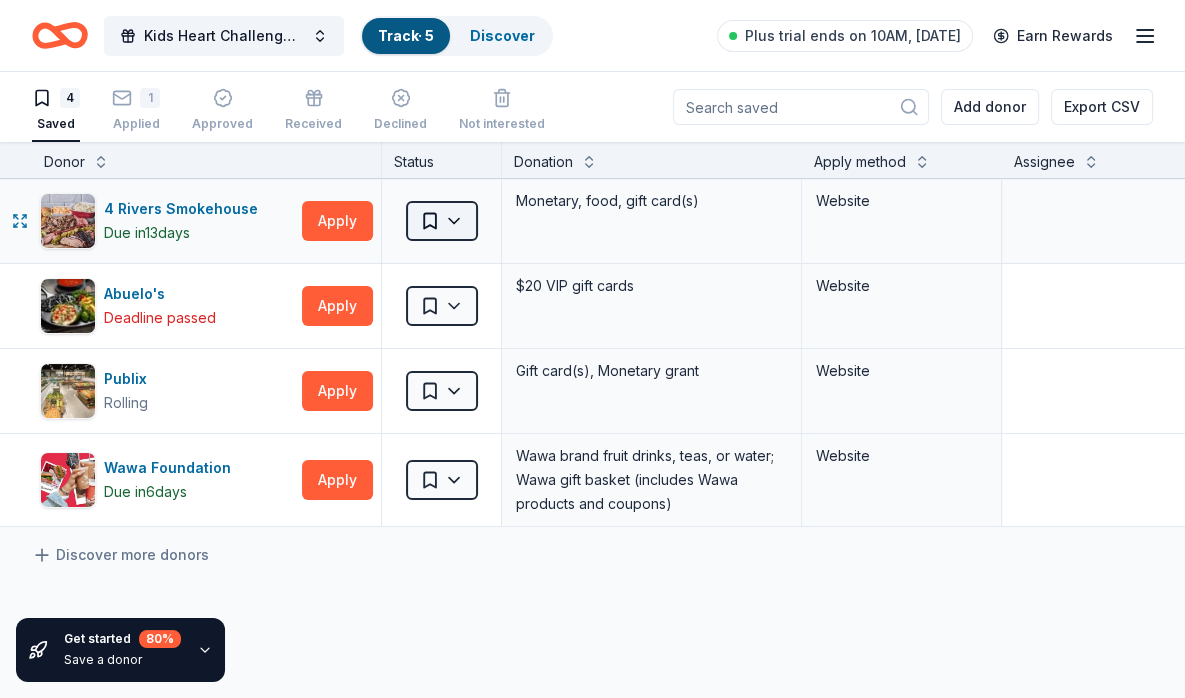 click on "Kids Heart Challenge Back to School Giveaways!  Track  · 5 Discover Plus trial ends on 10AM, 8/11 Earn Rewards 4 Saved 1 Applied Approved Received Declined Not interested Add donor Export CSV Get started 80 % Save a donor Donor Status Donation Apply method Assignee Notes 4 Rivers Smokehouse Due in  13  days Apply Saved Monetary, food, gift card(s) Website Abuelo's  Deadline passed Apply Saved $20 VIP gift cards Website Publix Rolling Apply Saved Gift card(s), Monetary grant Website Wawa Foundation Due in  6  days Apply Saved Wawa brand fruit drinks, teas, or water; Wawa gift basket (includes Wawa products and coupons) Website   Discover more donors Saved" at bounding box center (592, 349) 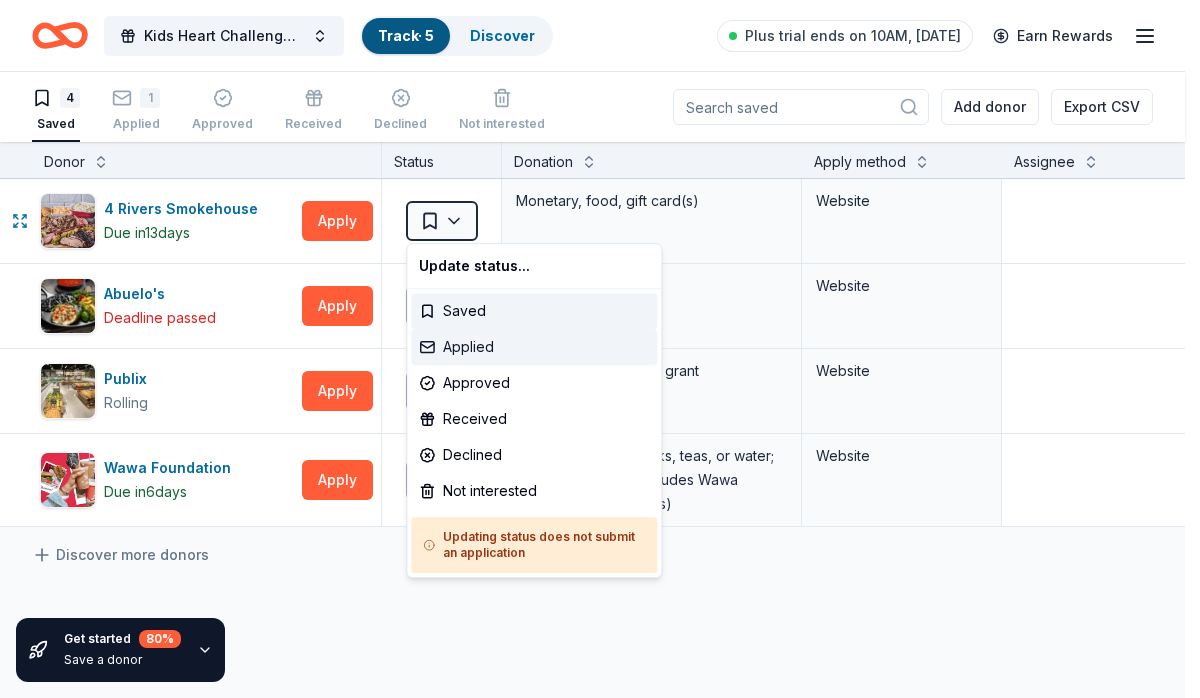click on "Applied" at bounding box center [534, 347] 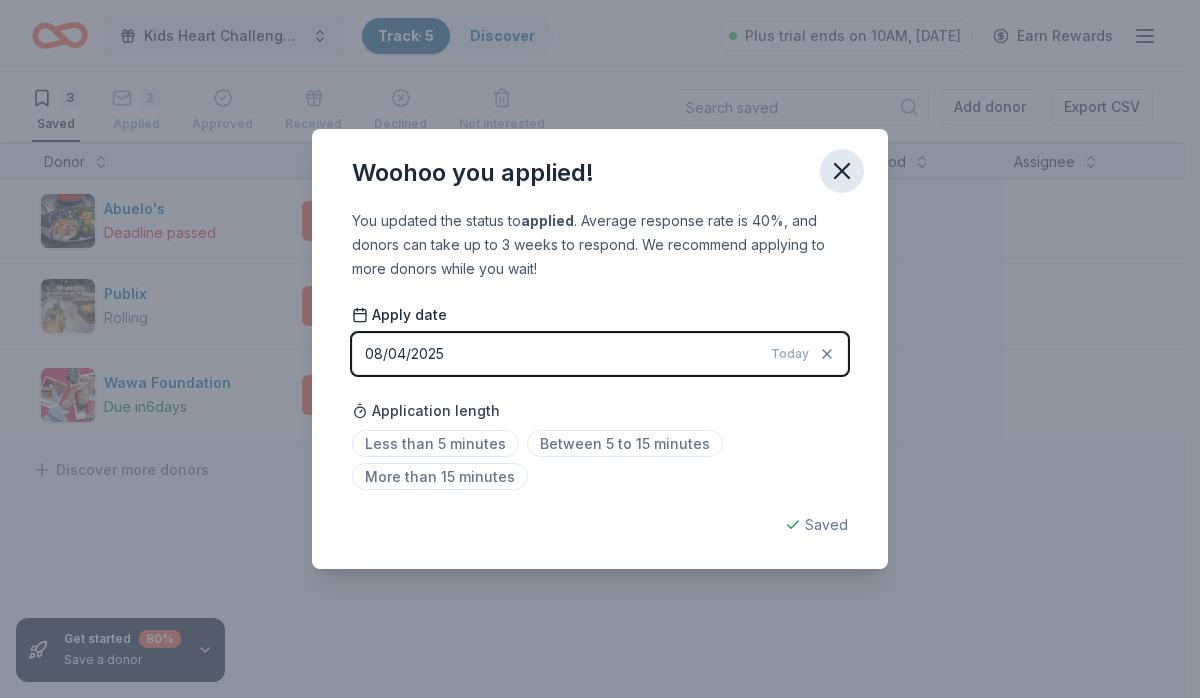 click 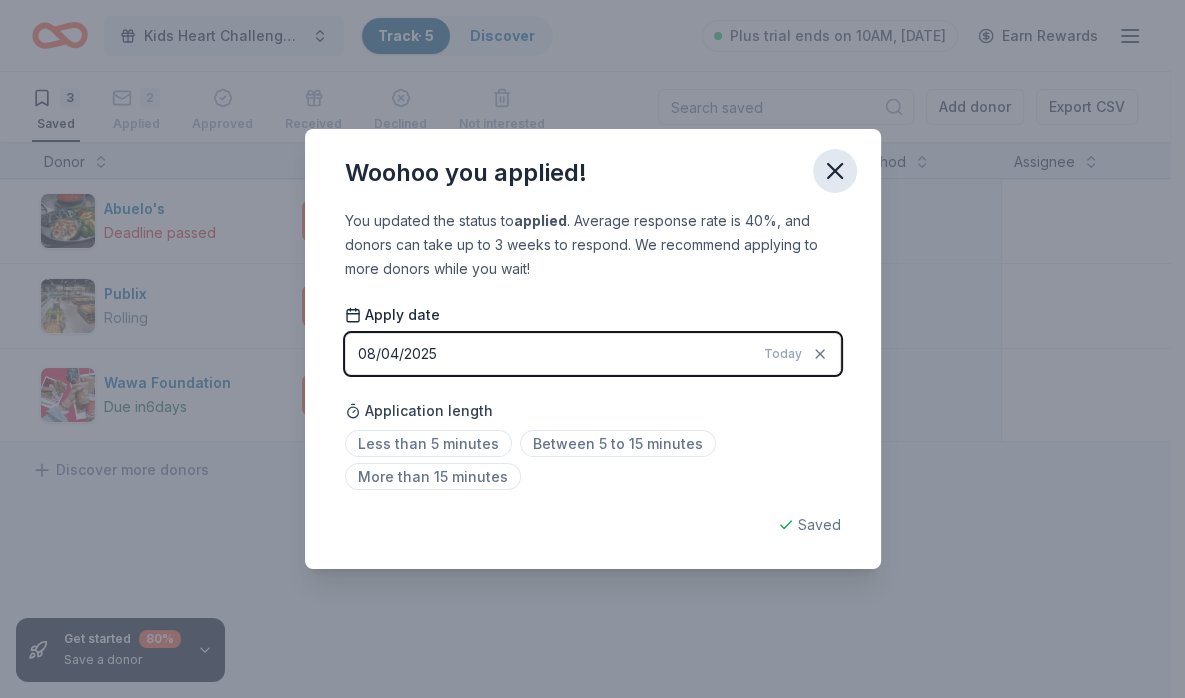 click at bounding box center [835, 171] 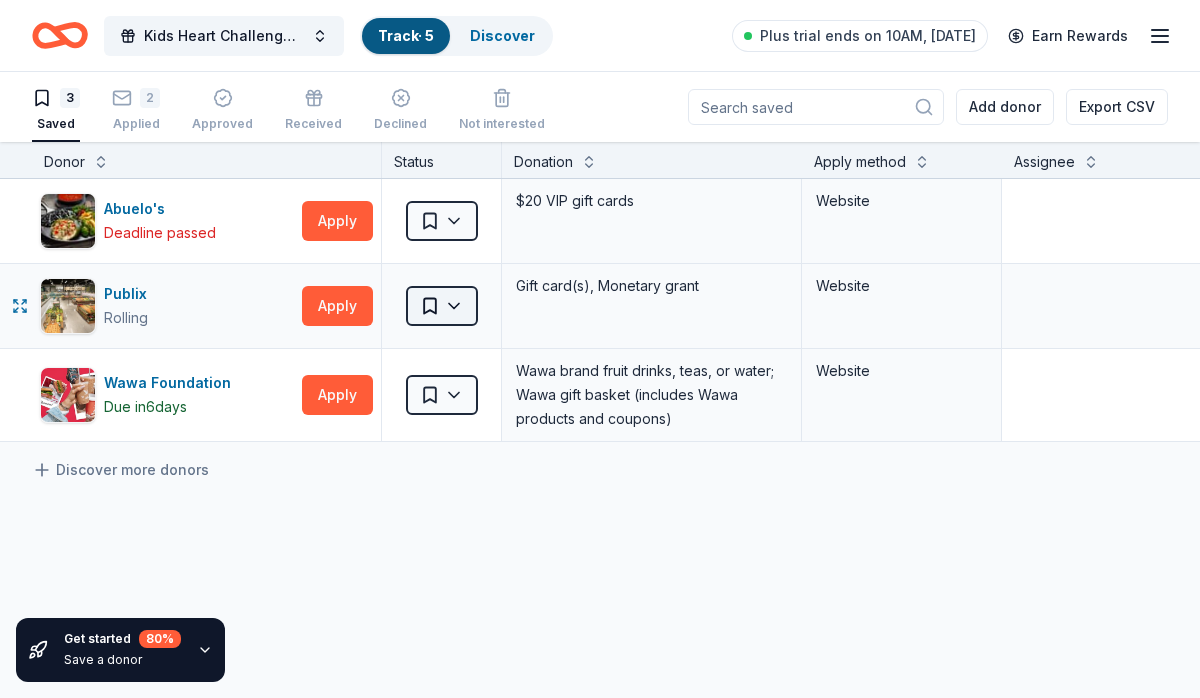 click on "Kids Heart Challenge Back to School Giveaways!  Track  · 5 Discover Plus trial ends on 10AM, 8/11 Earn Rewards 3 Saved 2 Applied Approved Received Declined Not interested Add donor Export CSV Get started 80 % Save a donor Donor Status Donation Apply method Assignee Notes Abuelo's  Deadline passed Apply Saved $20 VIP gift cards Website Publix Rolling Apply Saved Gift card(s), Monetary grant Website Wawa Foundation Due in  6  days Apply Saved Wawa brand fruit drinks, teas, or water; Wawa gift basket (includes Wawa products and coupons) Website   Discover more donors Saved" at bounding box center (600, 349) 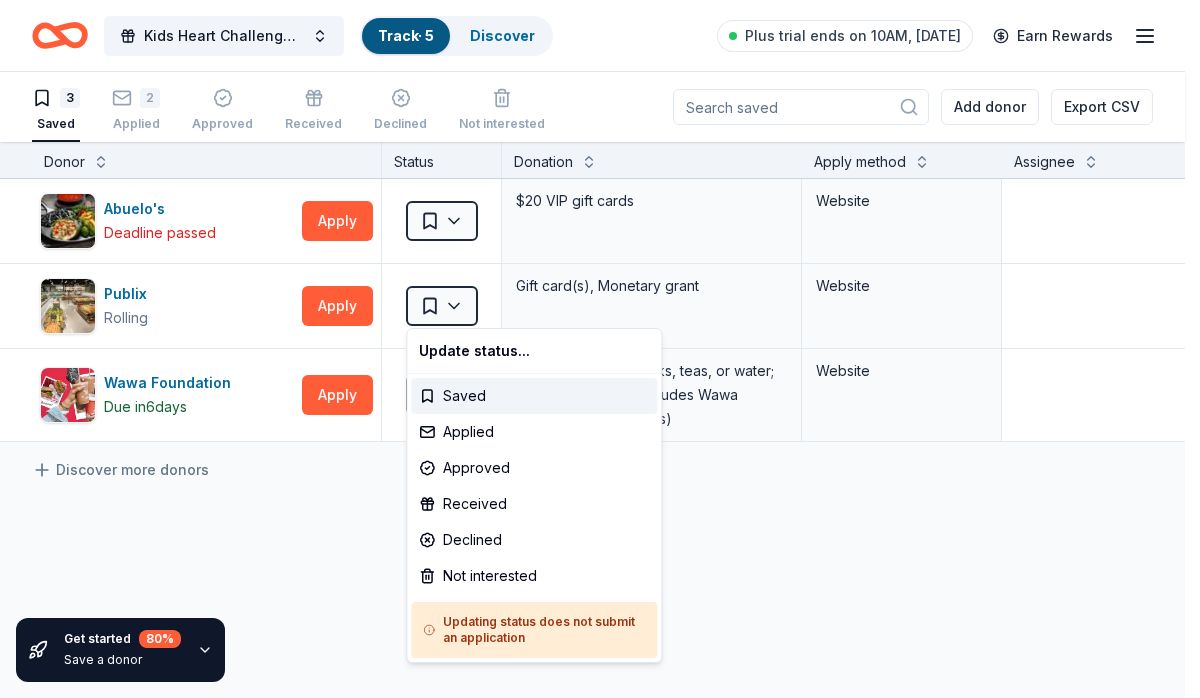 drag, startPoint x: 851, startPoint y: 555, endPoint x: 564, endPoint y: 481, distance: 296.38657 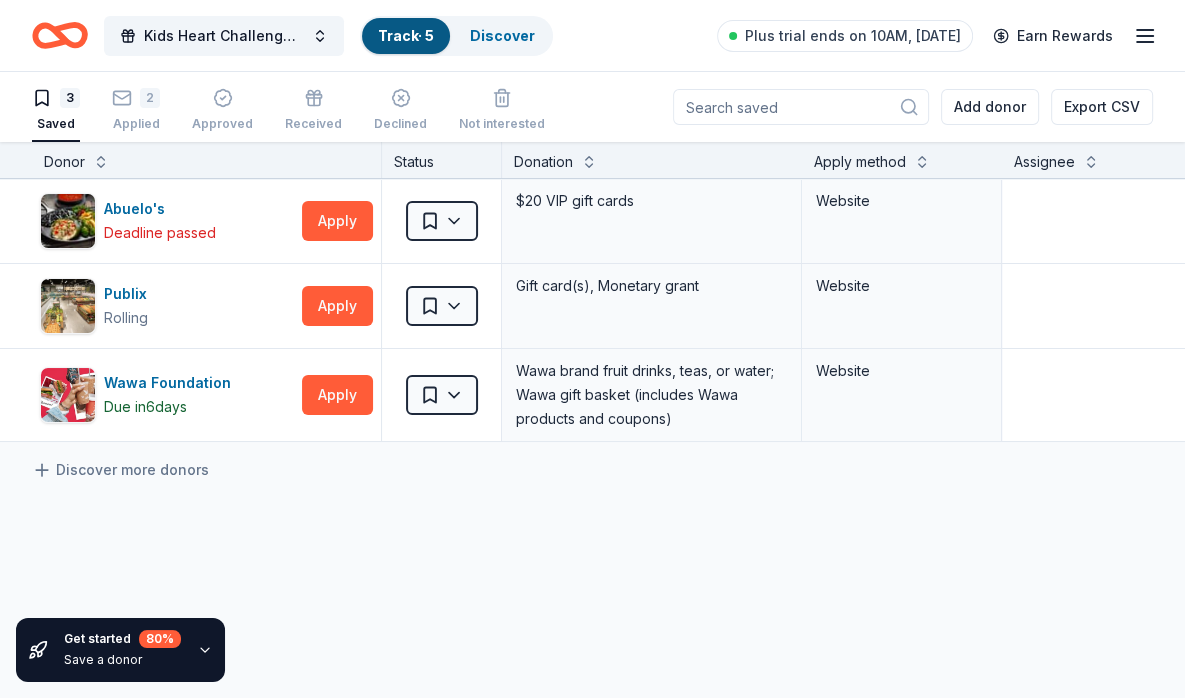 click 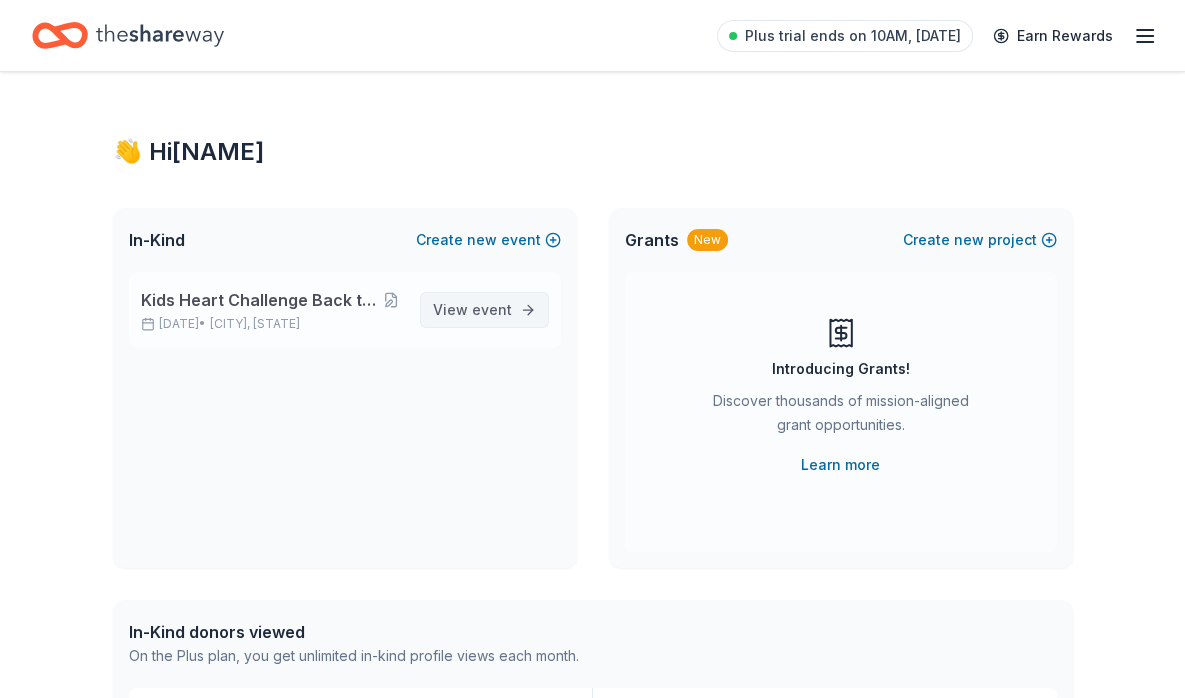 click on "View   event" at bounding box center [472, 310] 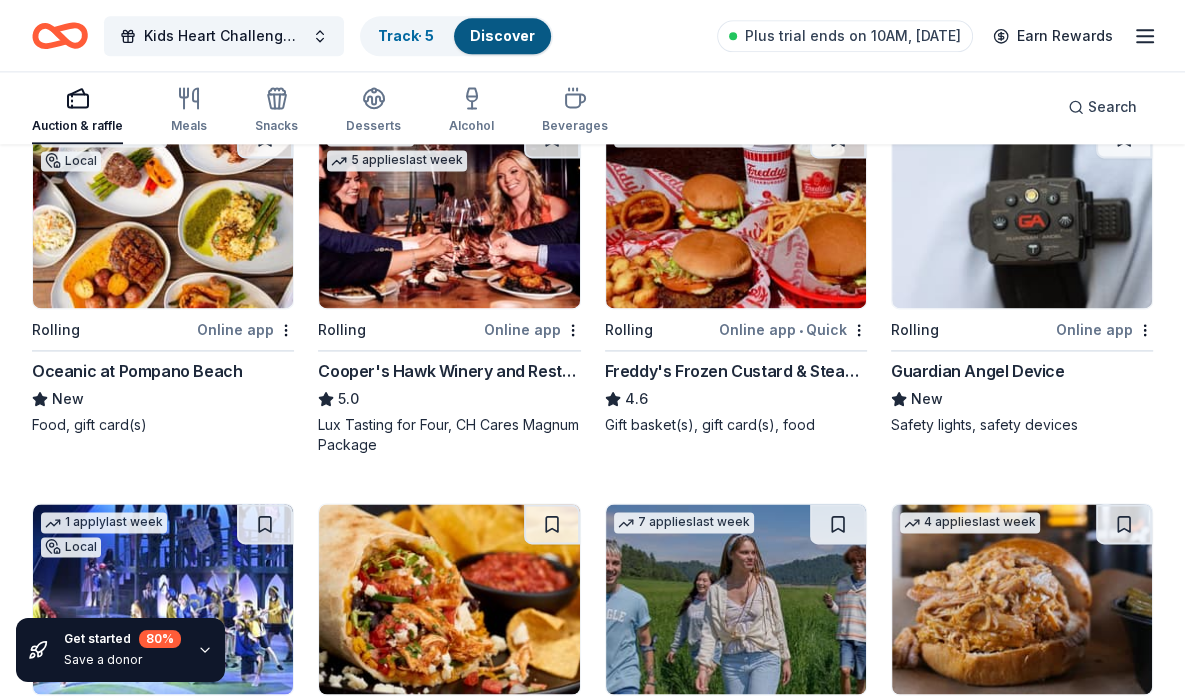 scroll, scrollTop: 2500, scrollLeft: 0, axis: vertical 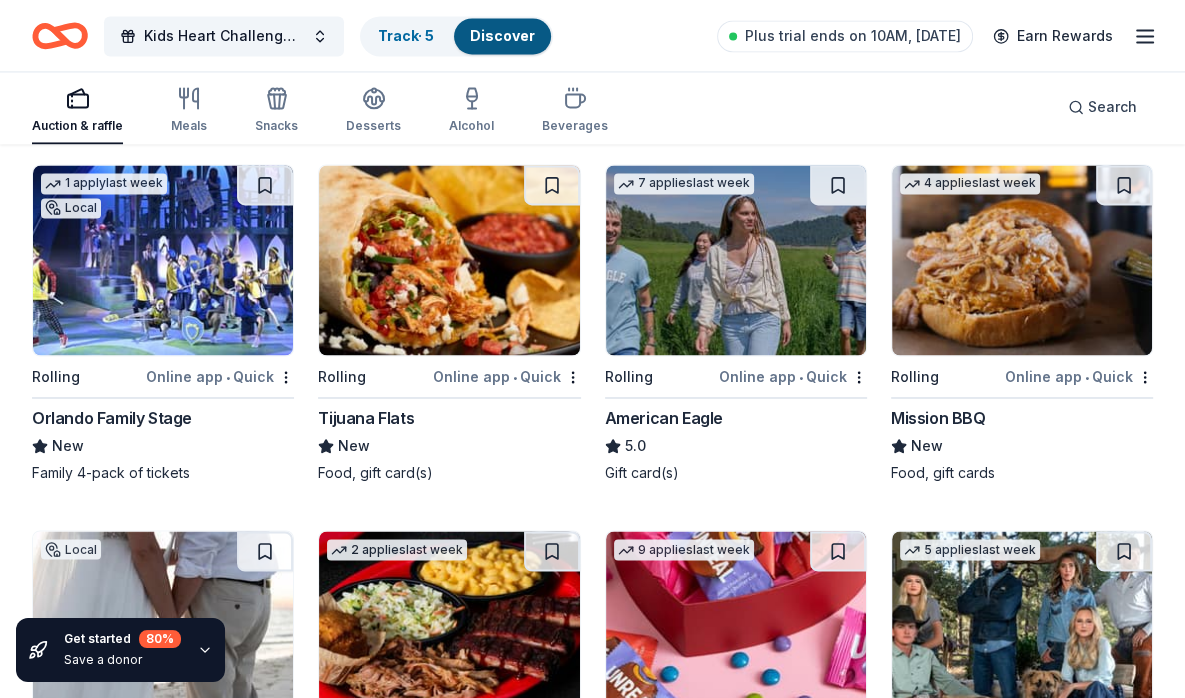 click at bounding box center [449, 260] 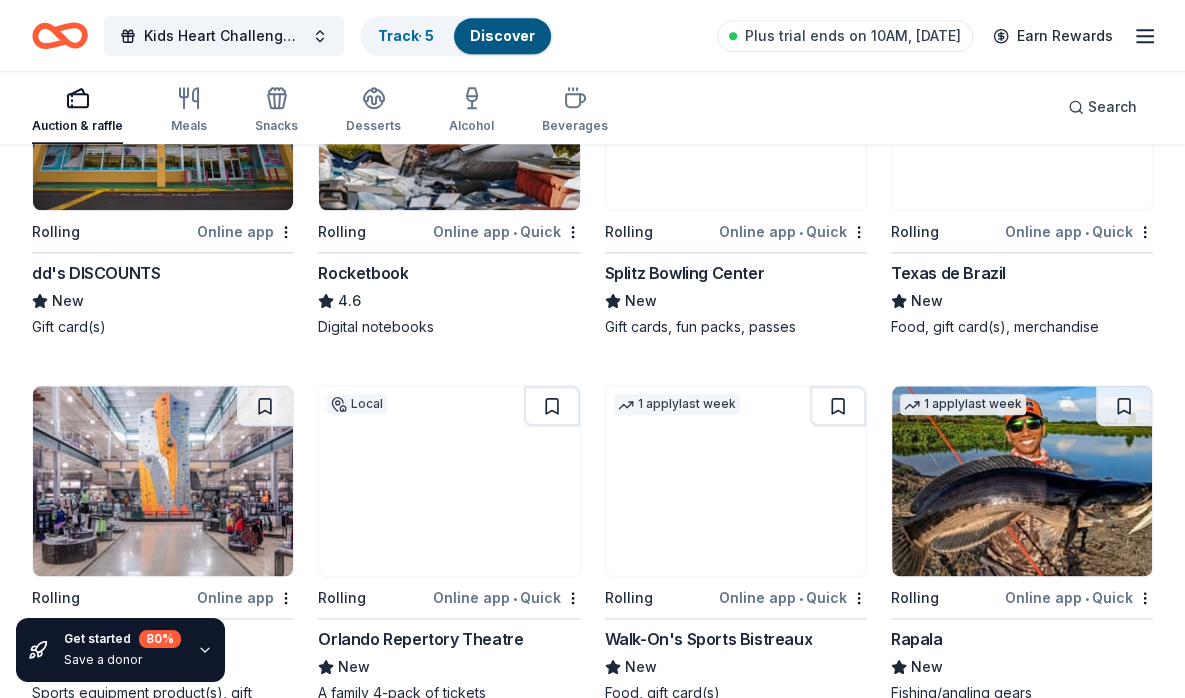 scroll, scrollTop: 7700, scrollLeft: 0, axis: vertical 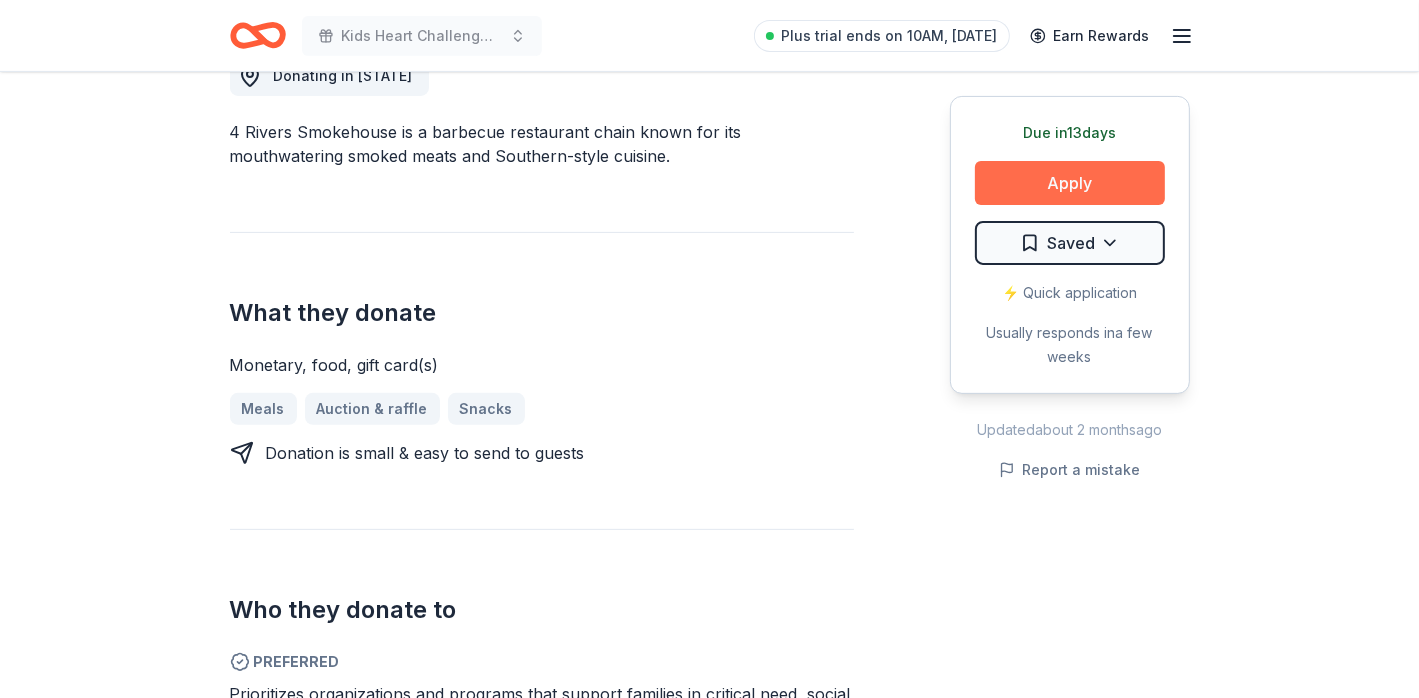 click on "Apply" at bounding box center [1070, 183] 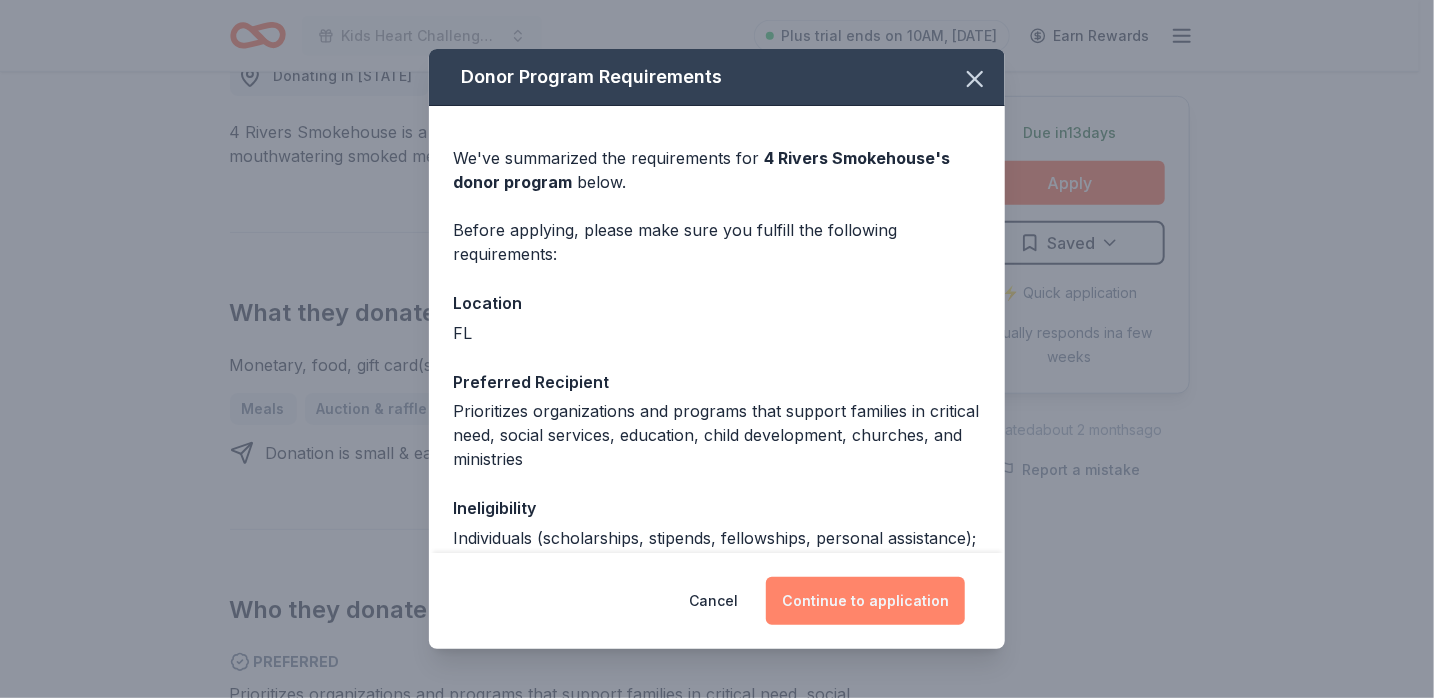 click on "Continue to application" at bounding box center [865, 601] 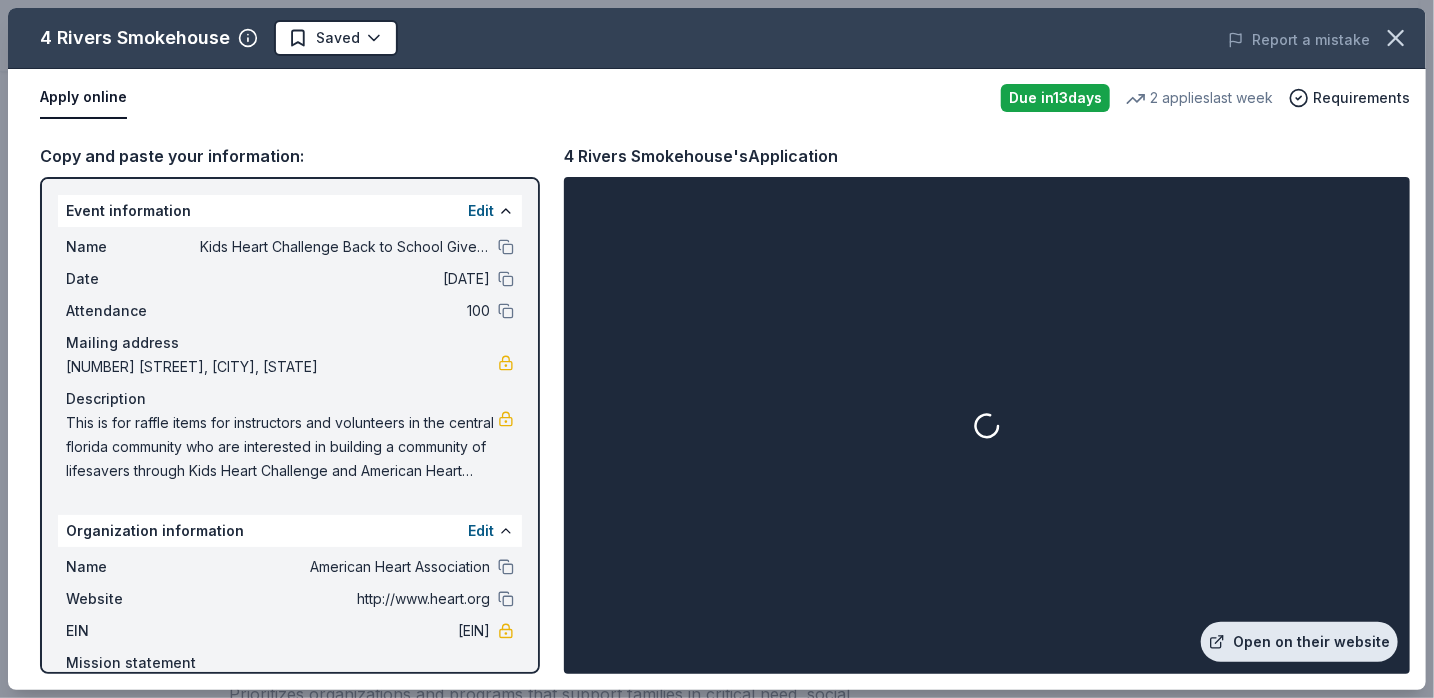 click on "Open on their website" at bounding box center (1299, 642) 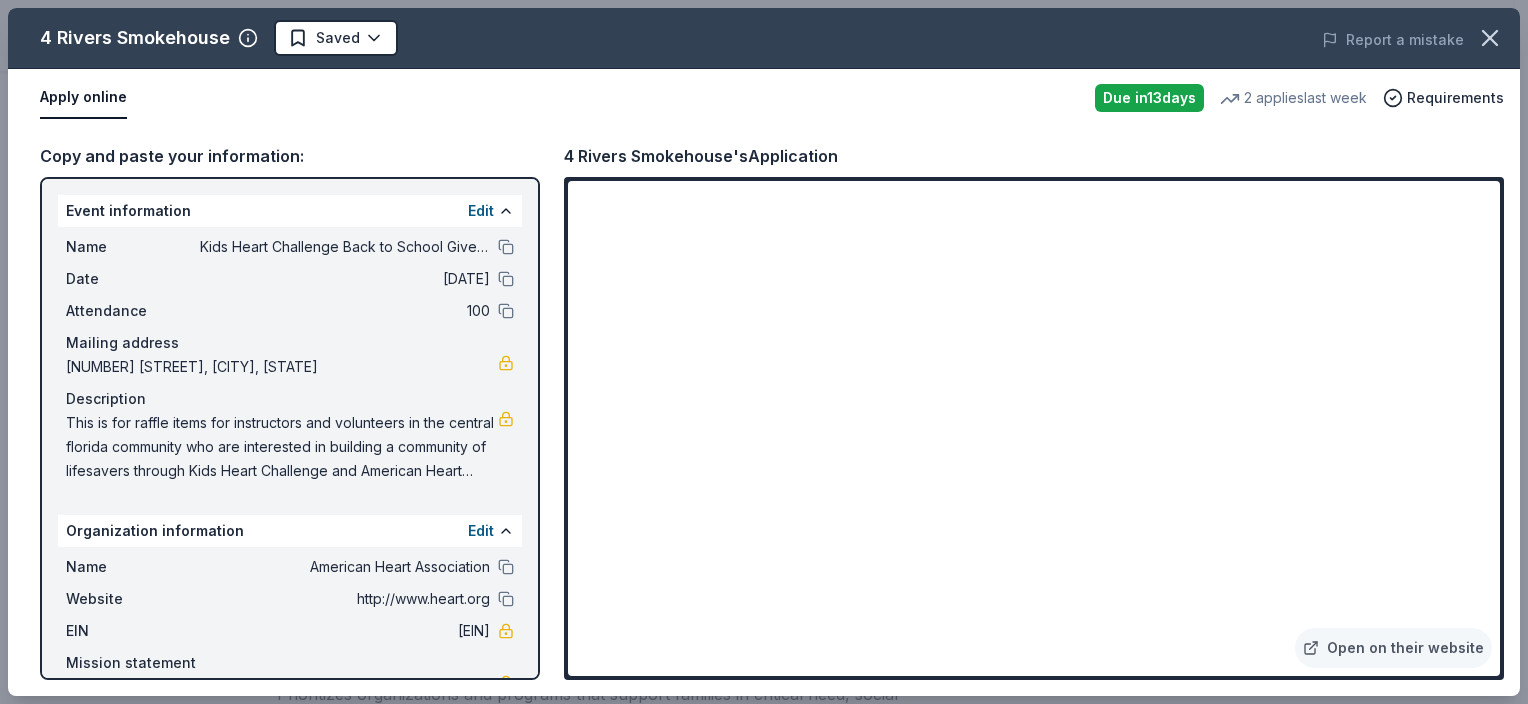 drag, startPoint x: 327, startPoint y: 593, endPoint x: 460, endPoint y: 588, distance: 133.09395 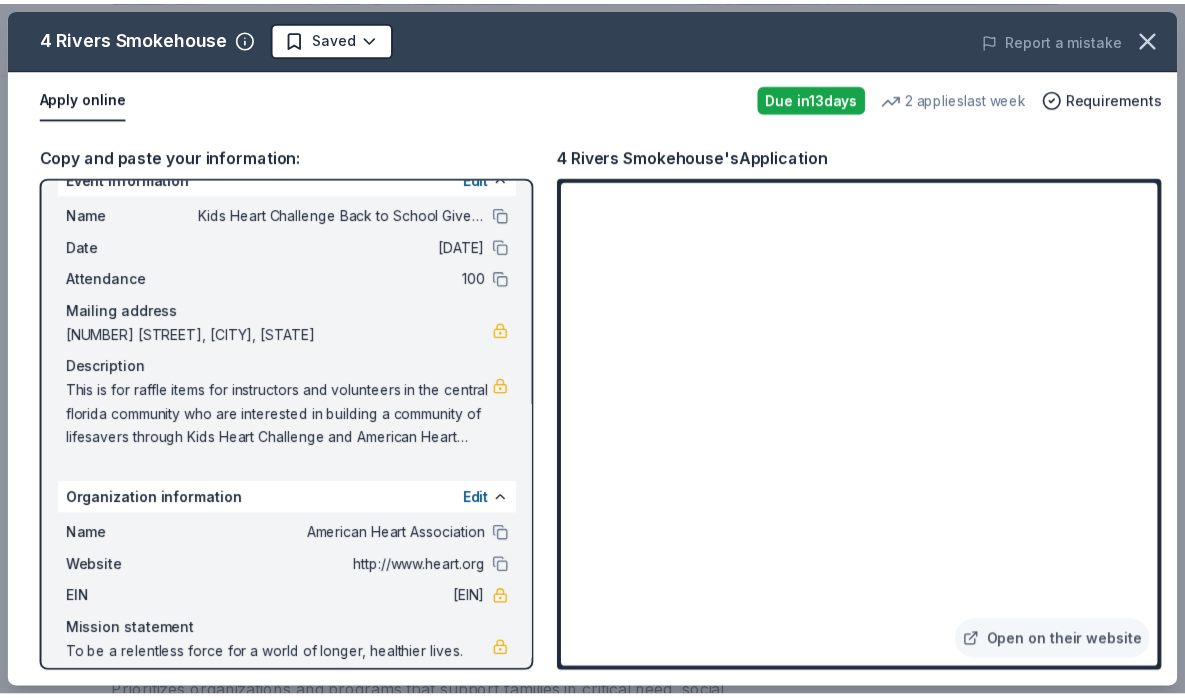 scroll, scrollTop: 50, scrollLeft: 0, axis: vertical 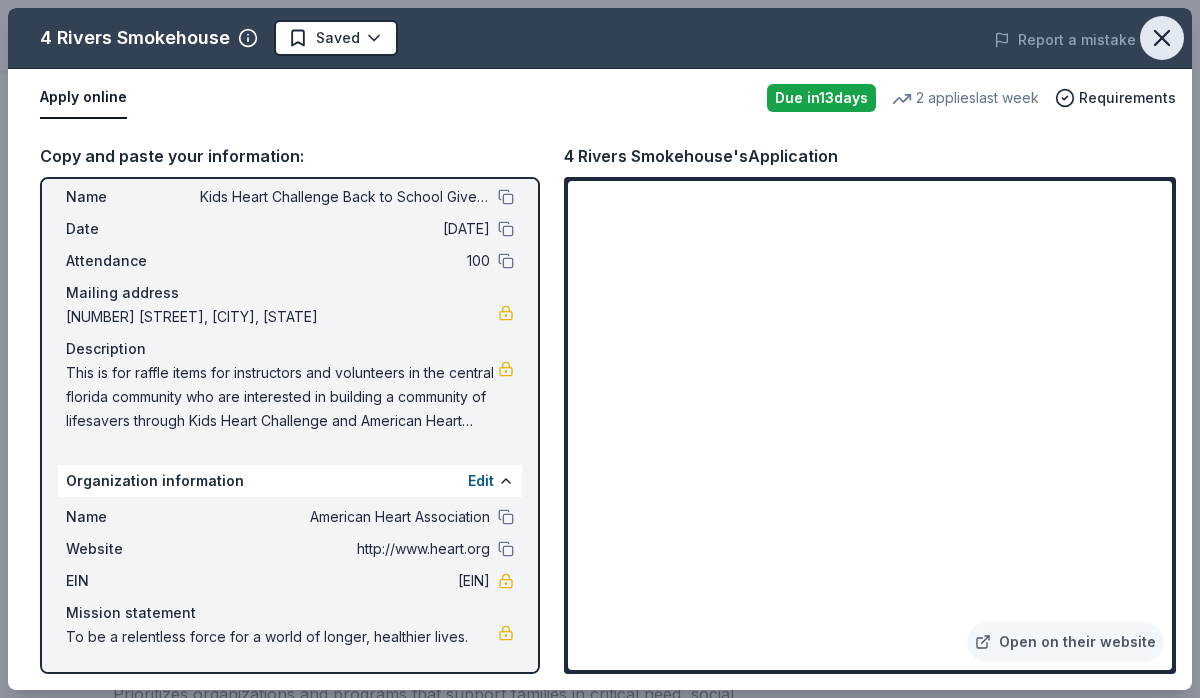 click 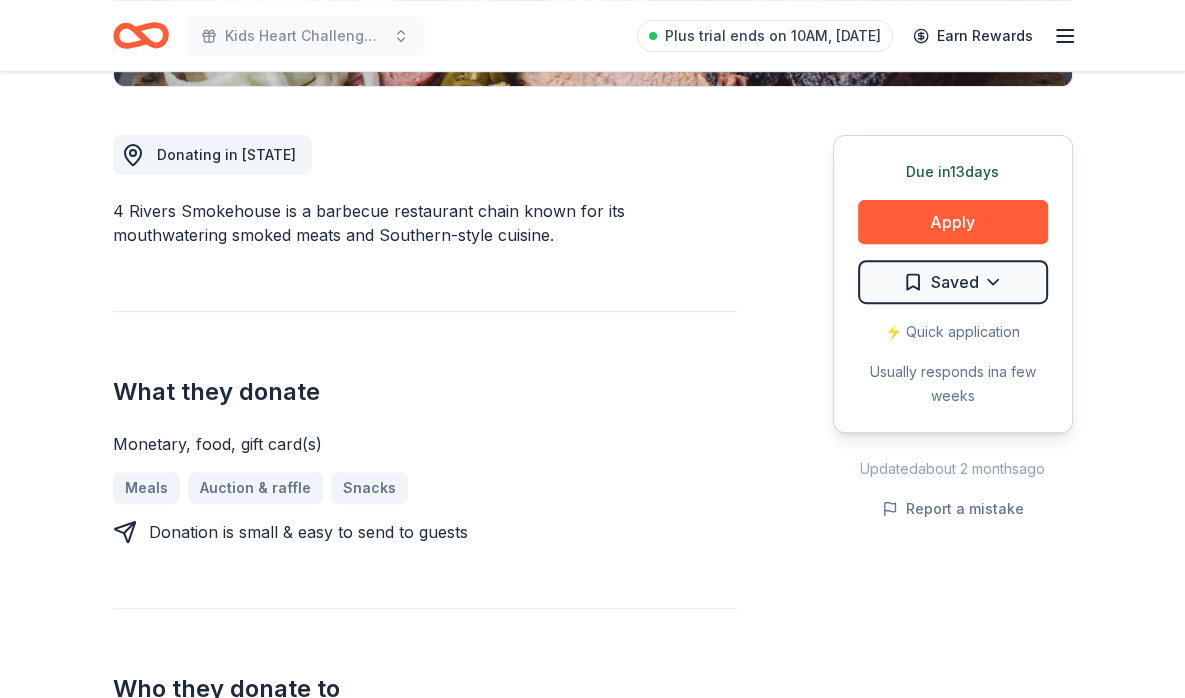 scroll, scrollTop: 0, scrollLeft: 0, axis: both 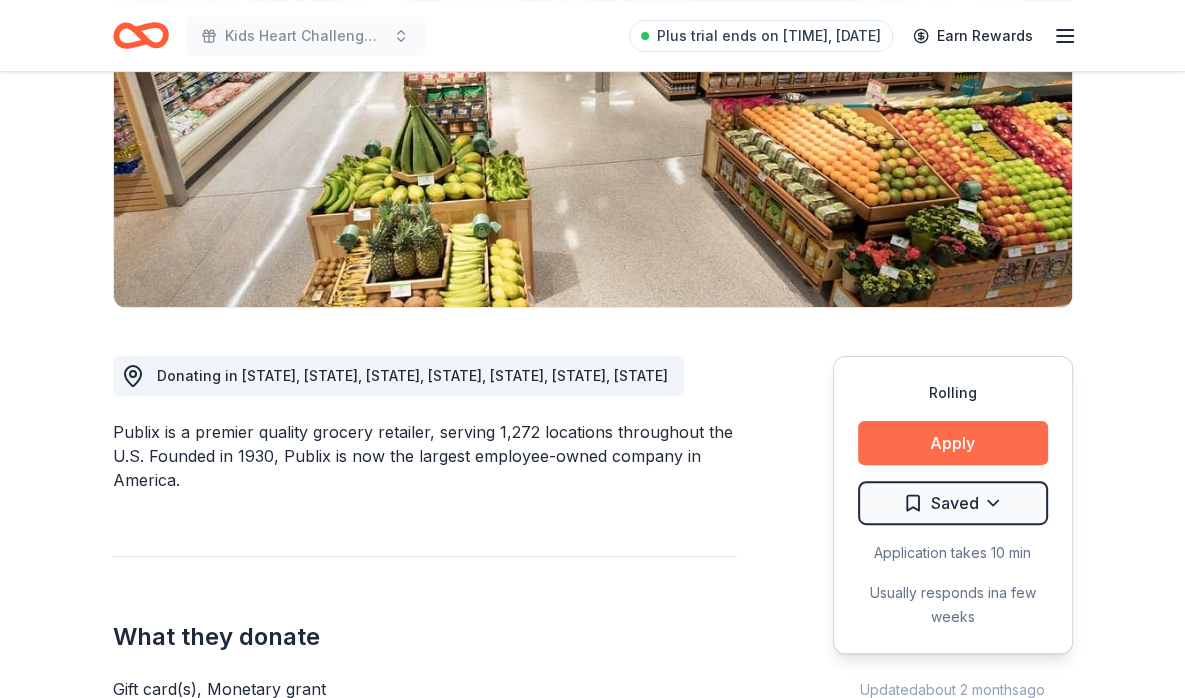 click on "Apply" at bounding box center (953, 443) 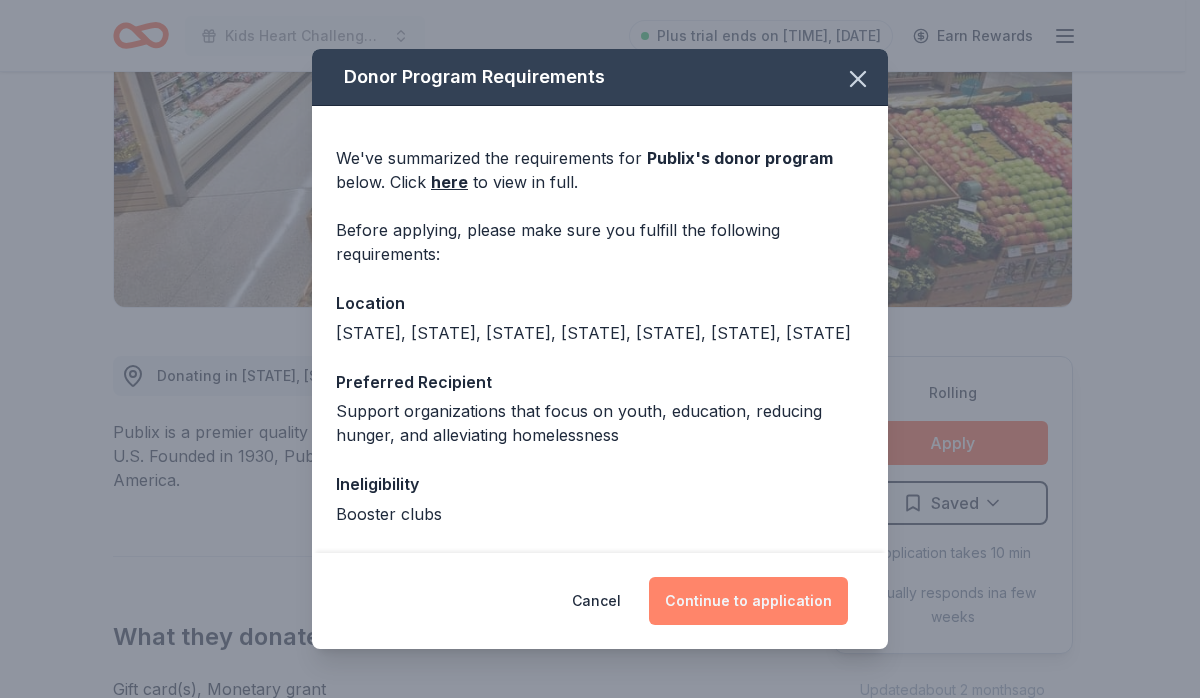 click on "Continue to application" at bounding box center (748, 601) 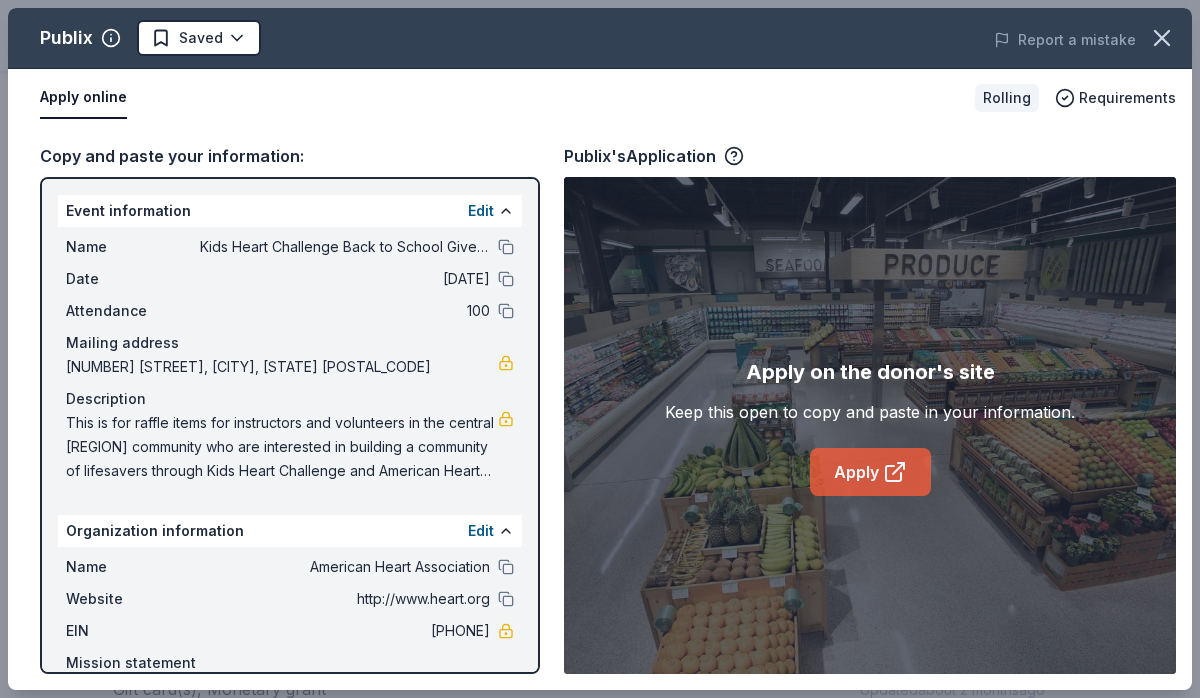click on "Apply" at bounding box center [870, 472] 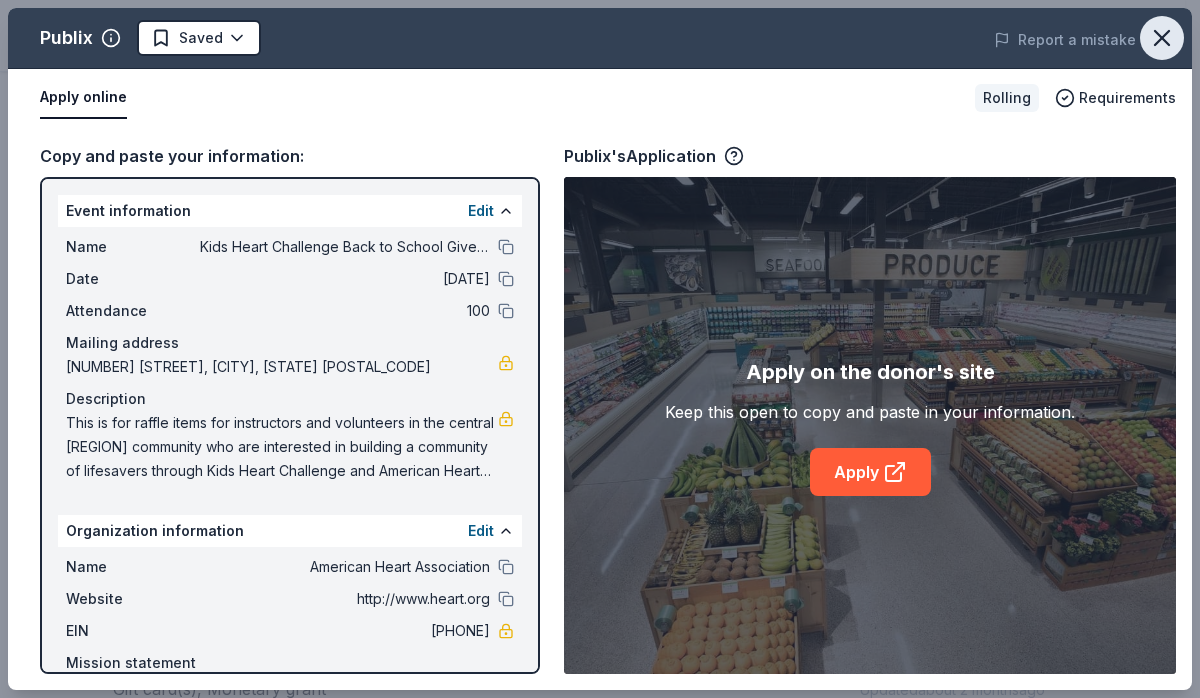 drag, startPoint x: 1159, startPoint y: 47, endPoint x: 1049, endPoint y: 349, distance: 321.4094 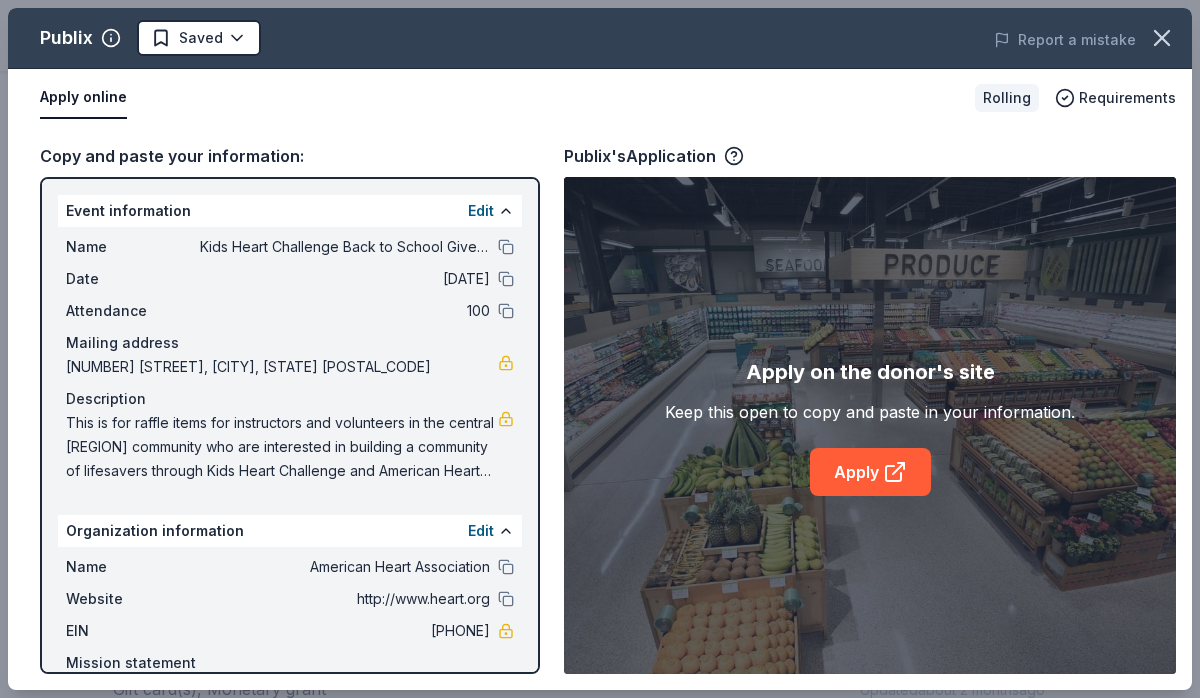 click 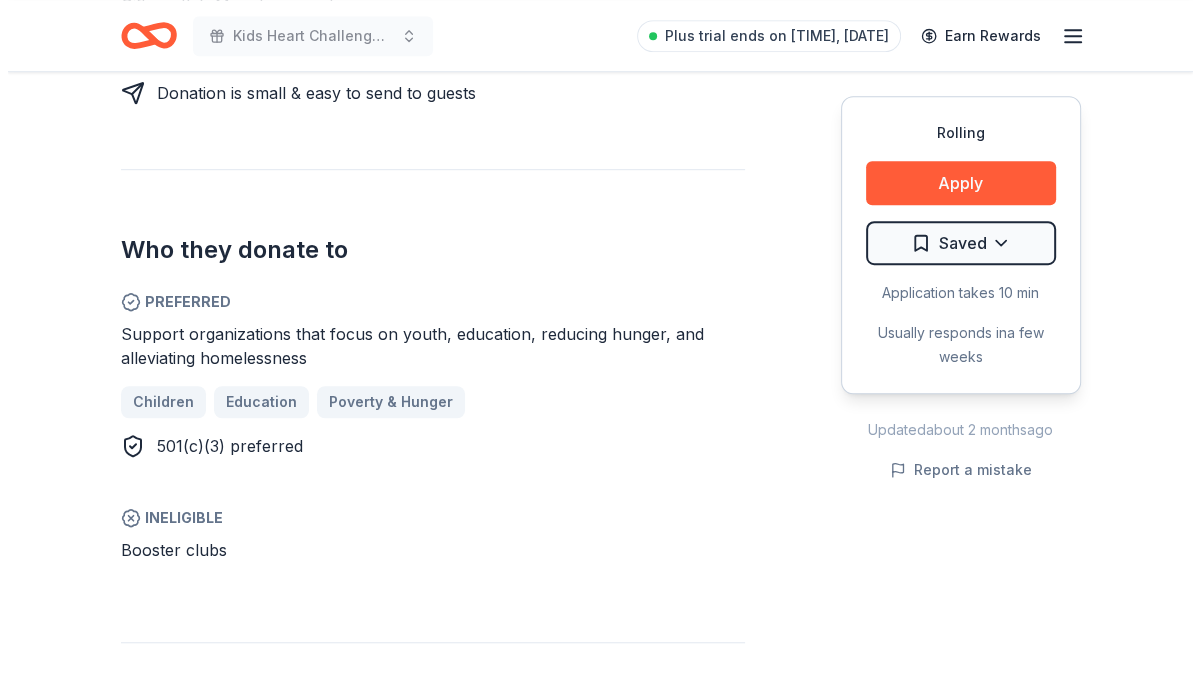 scroll, scrollTop: 1000, scrollLeft: 0, axis: vertical 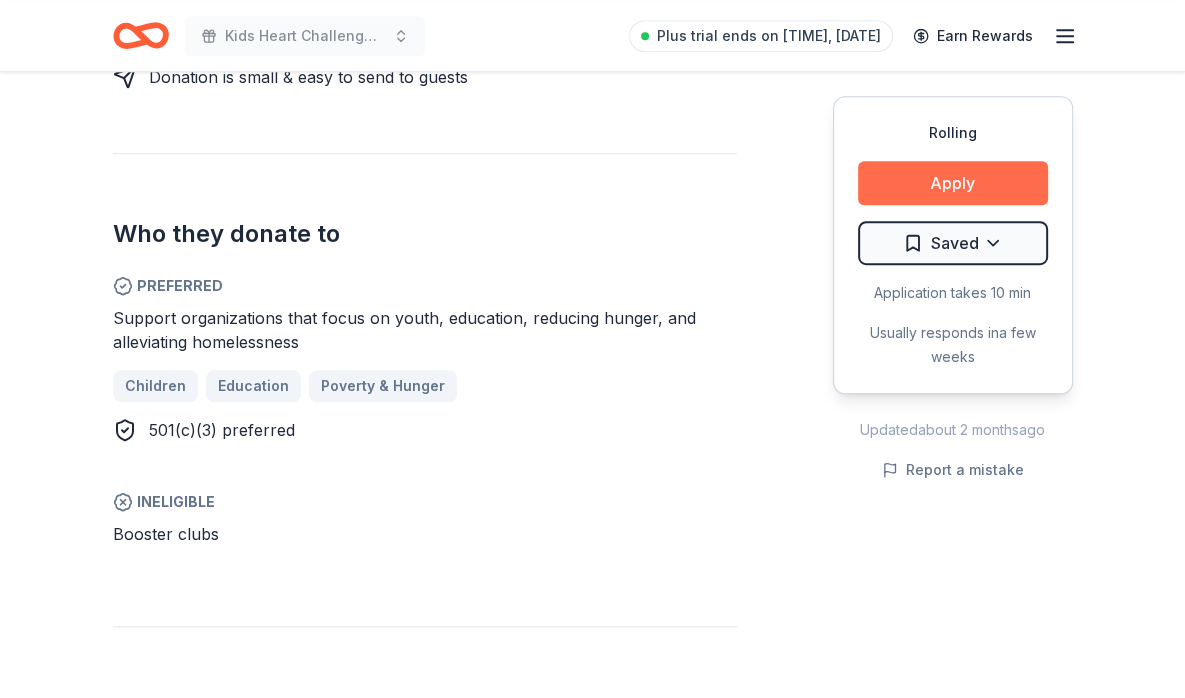 click on "Apply" at bounding box center [953, 183] 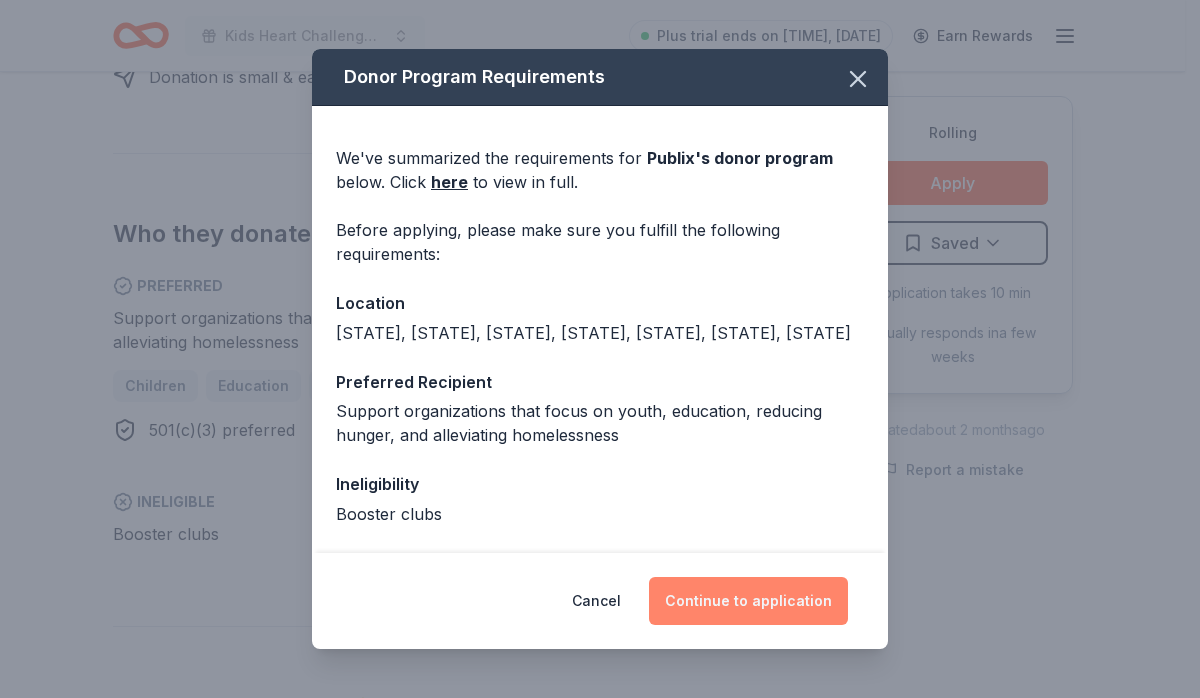 click on "Continue to application" at bounding box center [748, 601] 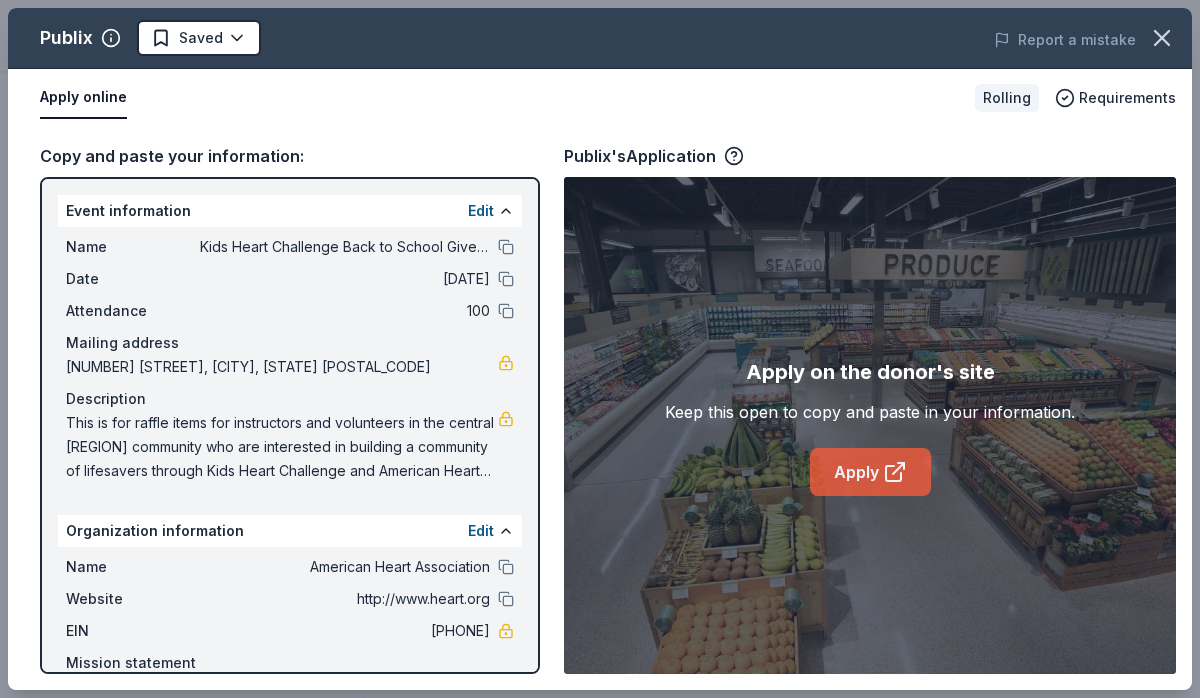 click on "Apply" at bounding box center [870, 472] 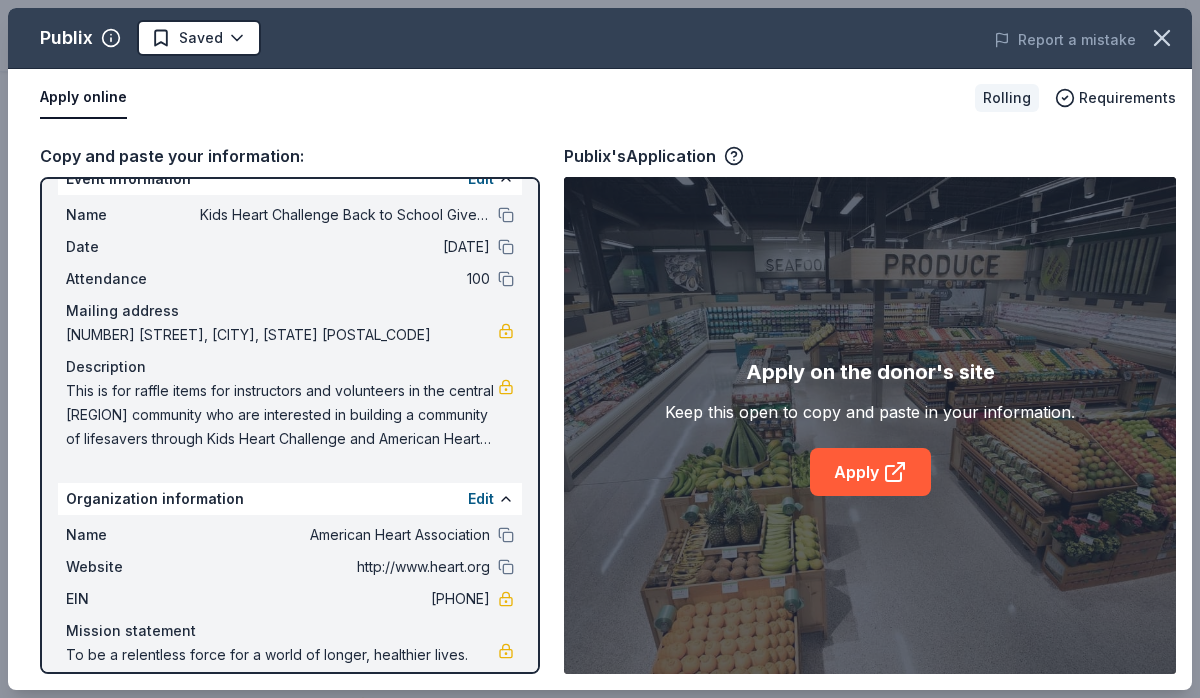 scroll, scrollTop: 50, scrollLeft: 0, axis: vertical 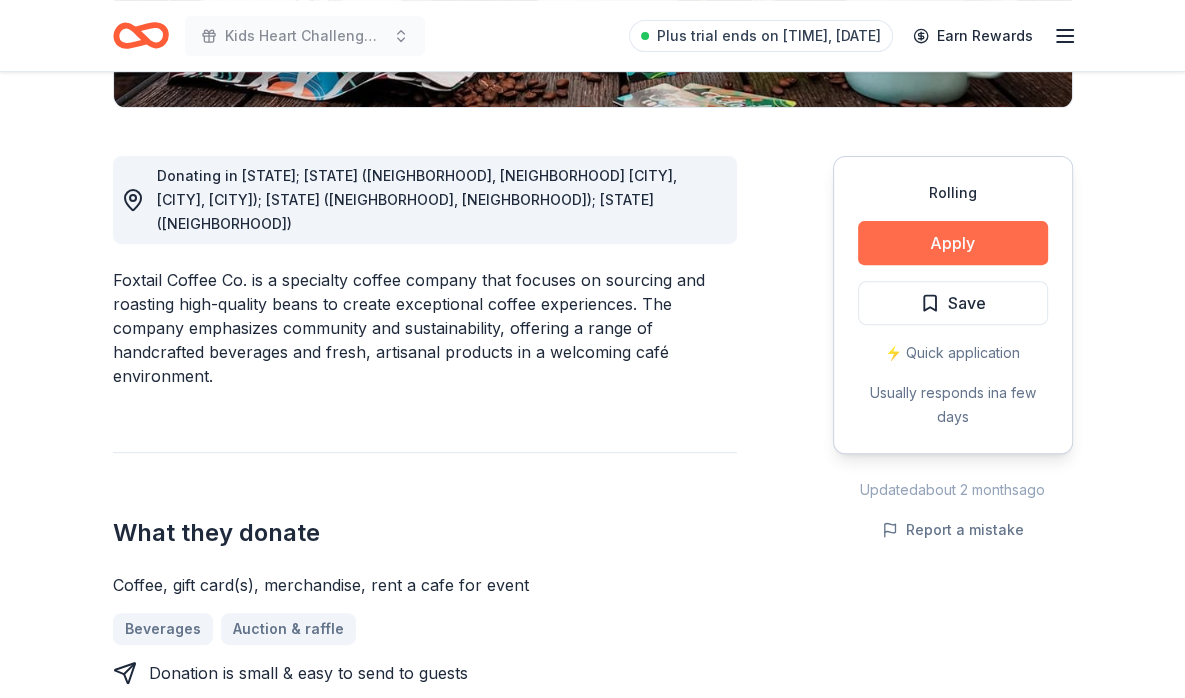 click on "Apply" at bounding box center (953, 243) 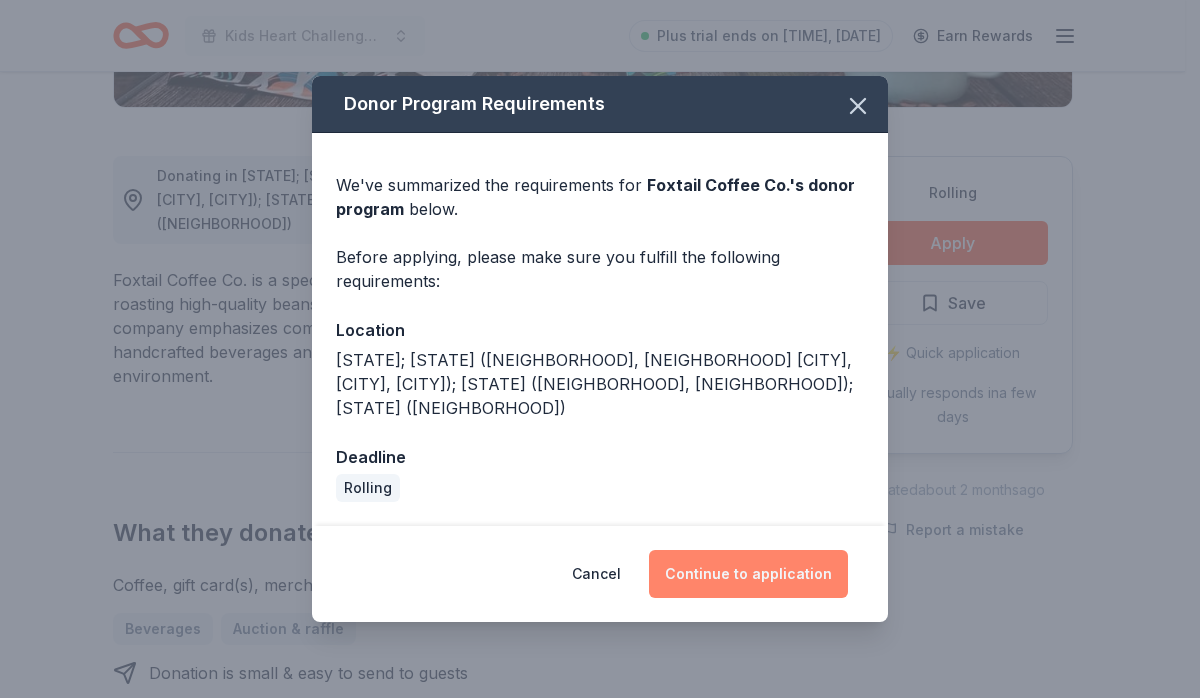 click on "Continue to application" at bounding box center (748, 574) 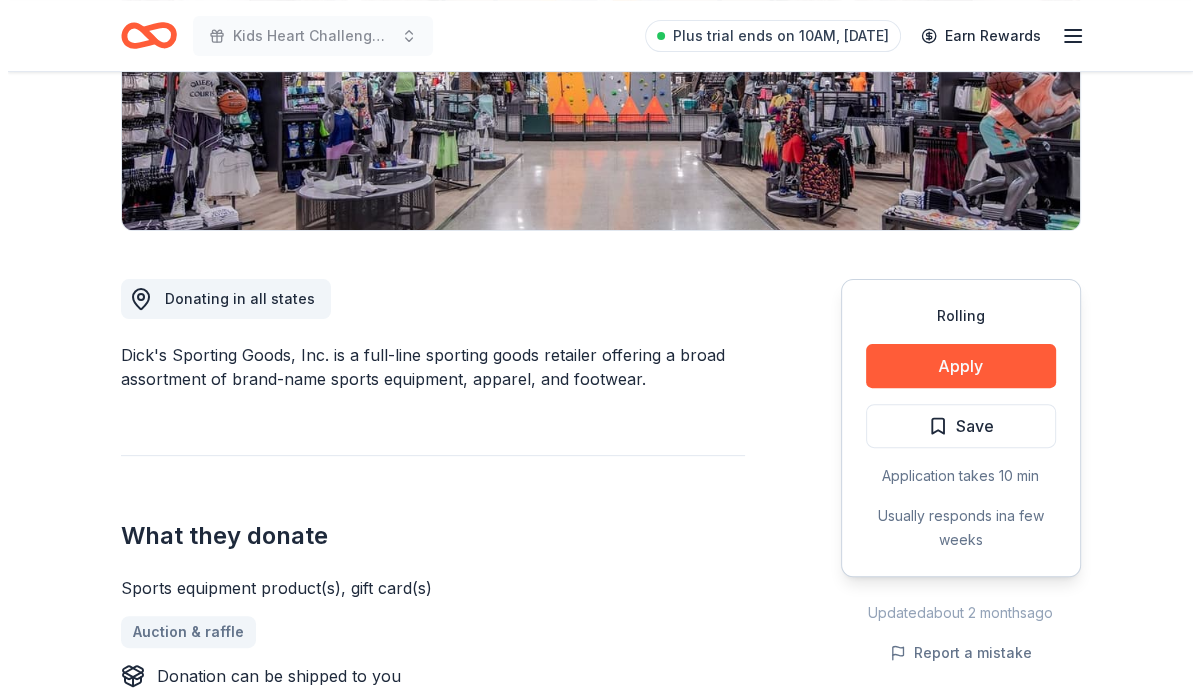 scroll, scrollTop: 600, scrollLeft: 0, axis: vertical 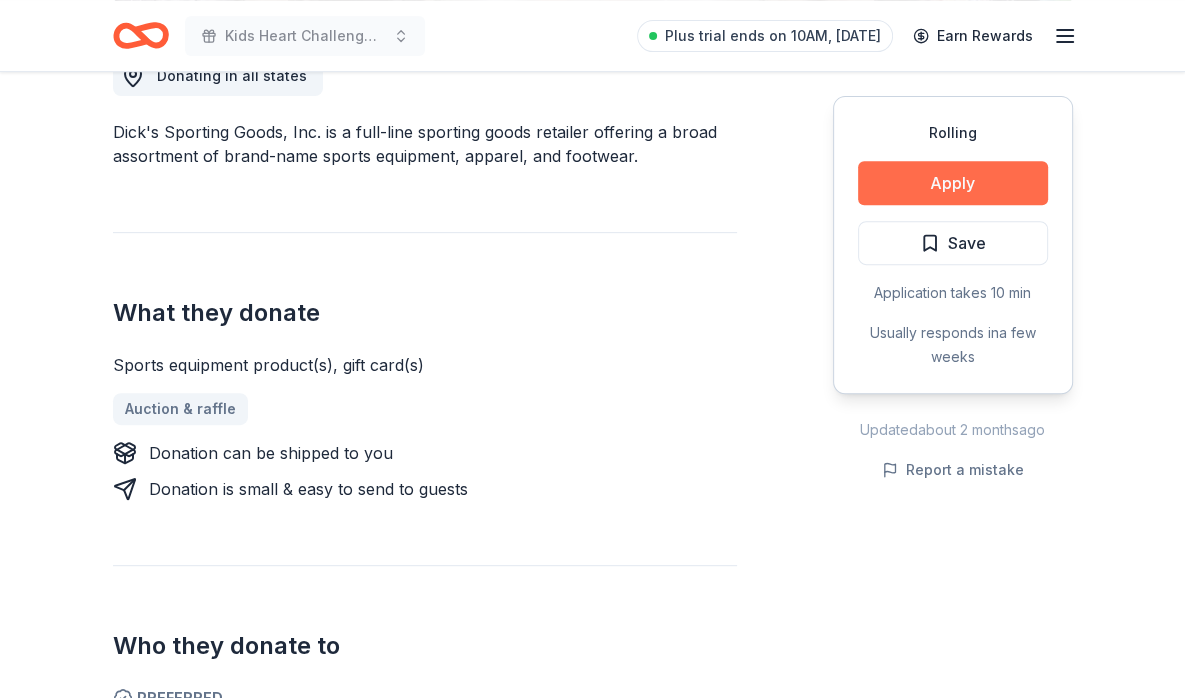 click on "Apply" at bounding box center (953, 183) 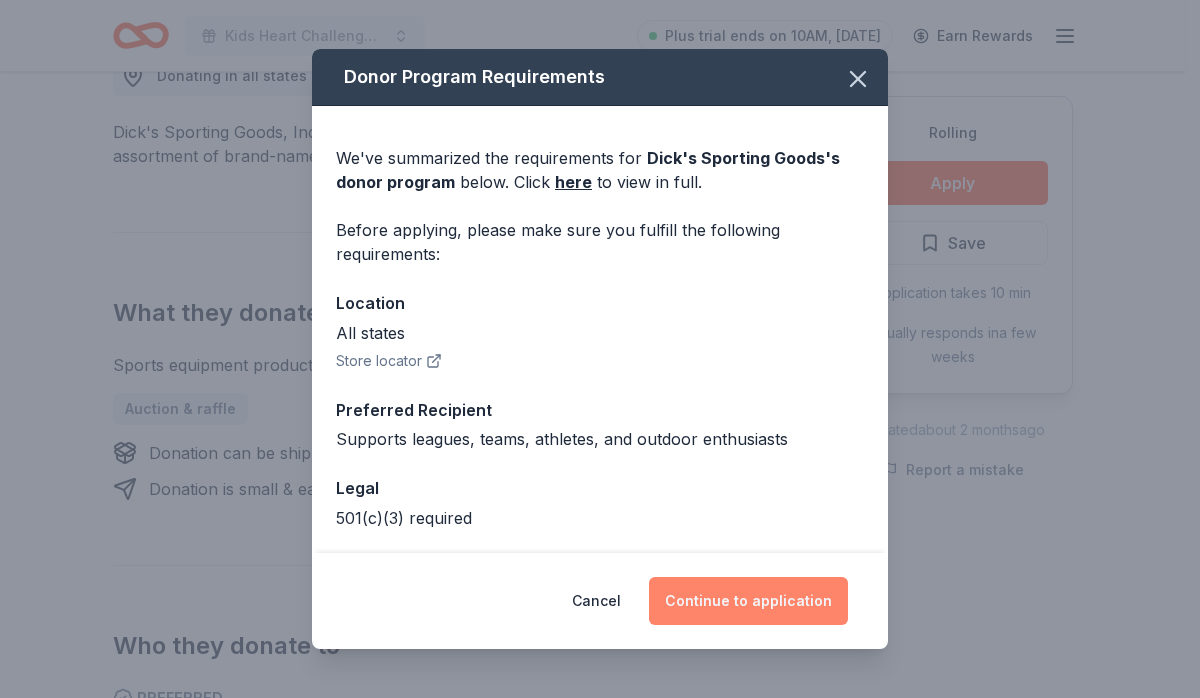 click on "Continue to application" at bounding box center (748, 601) 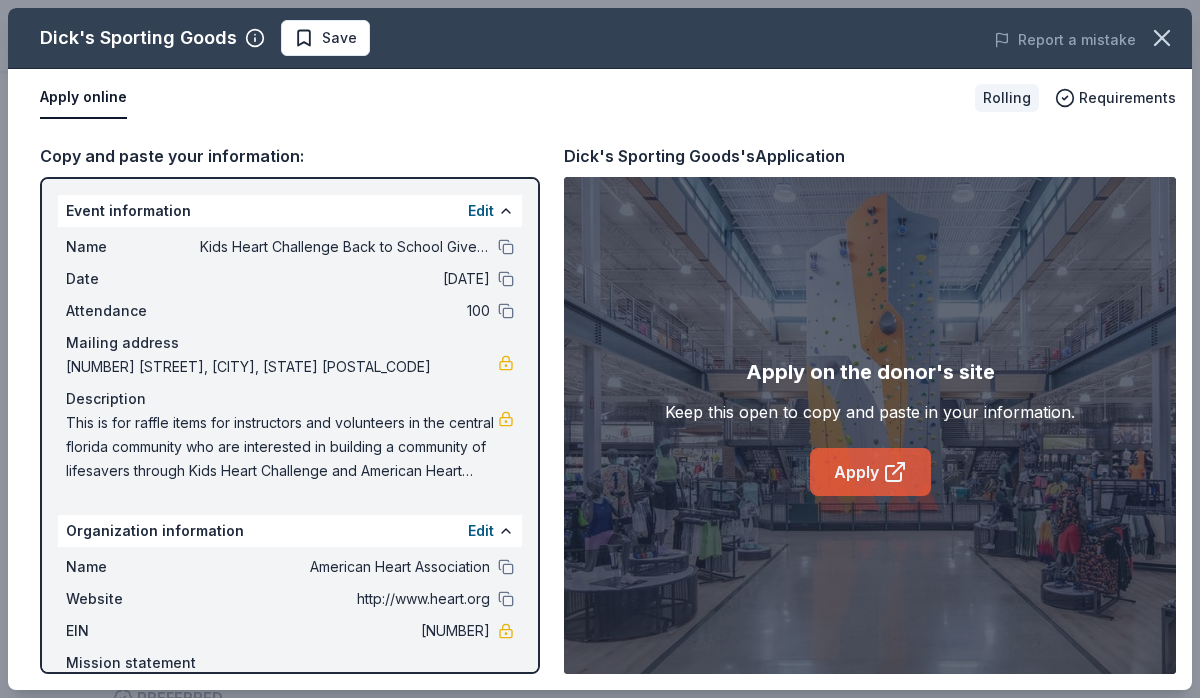 click on "Apply" at bounding box center (870, 472) 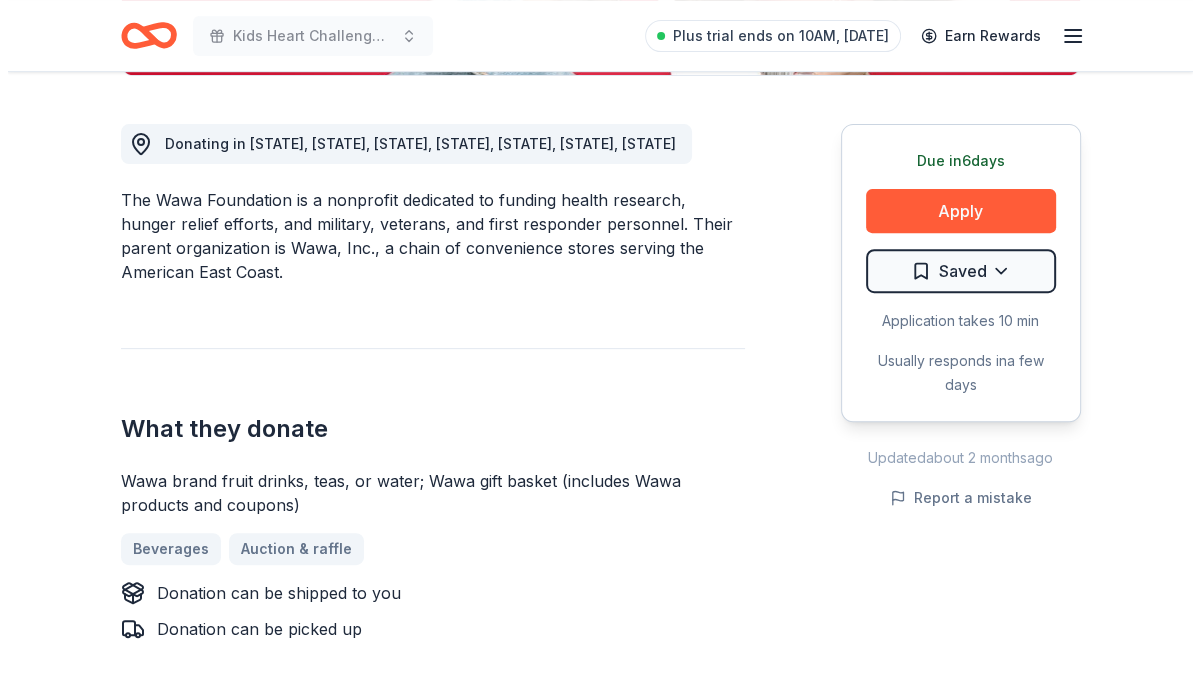 scroll, scrollTop: 700, scrollLeft: 0, axis: vertical 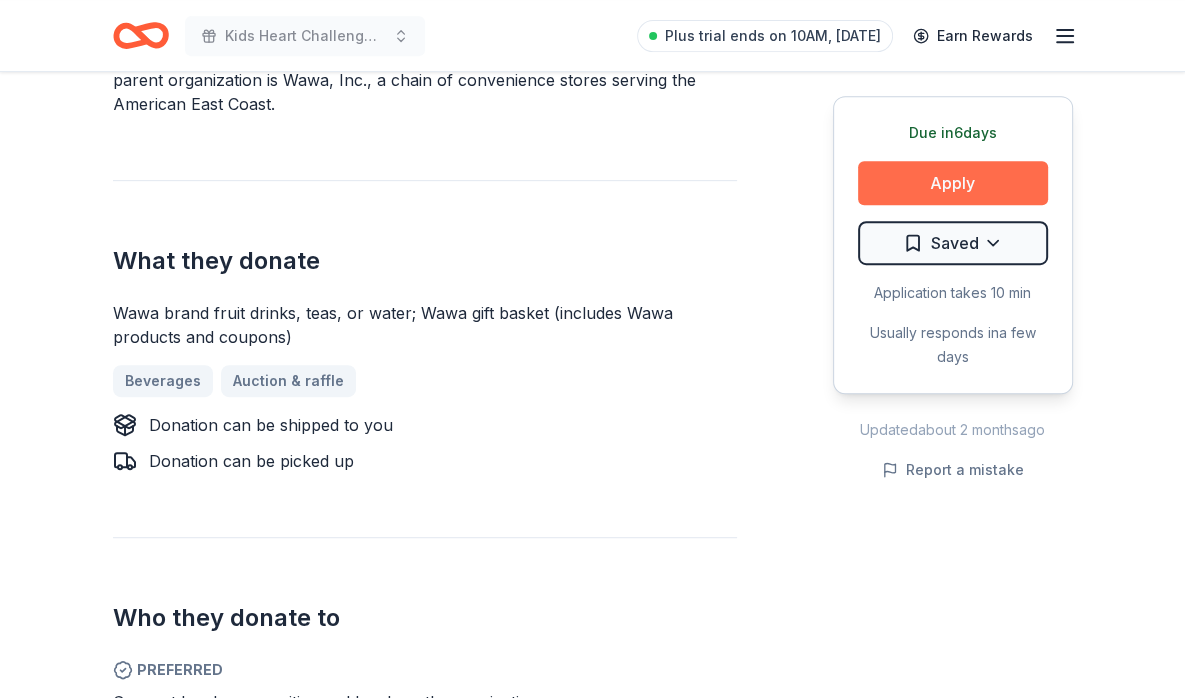 click on "Apply" at bounding box center (953, 183) 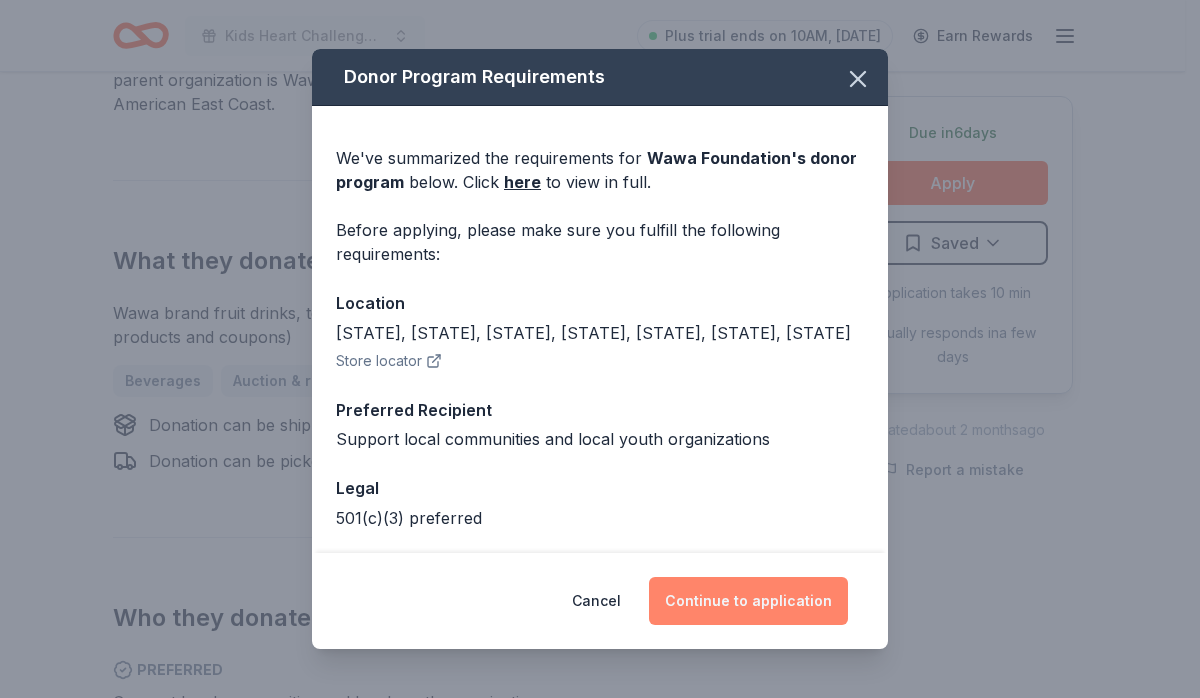 click on "Continue to application" at bounding box center [748, 601] 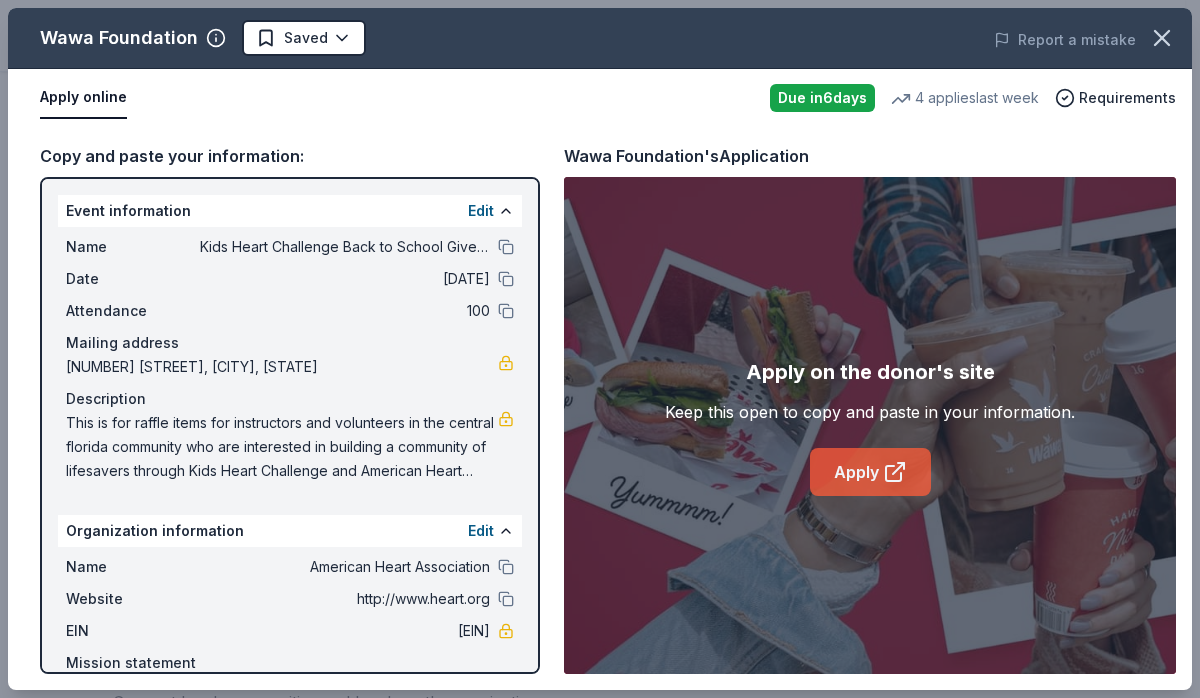 click on "Apply" at bounding box center [870, 472] 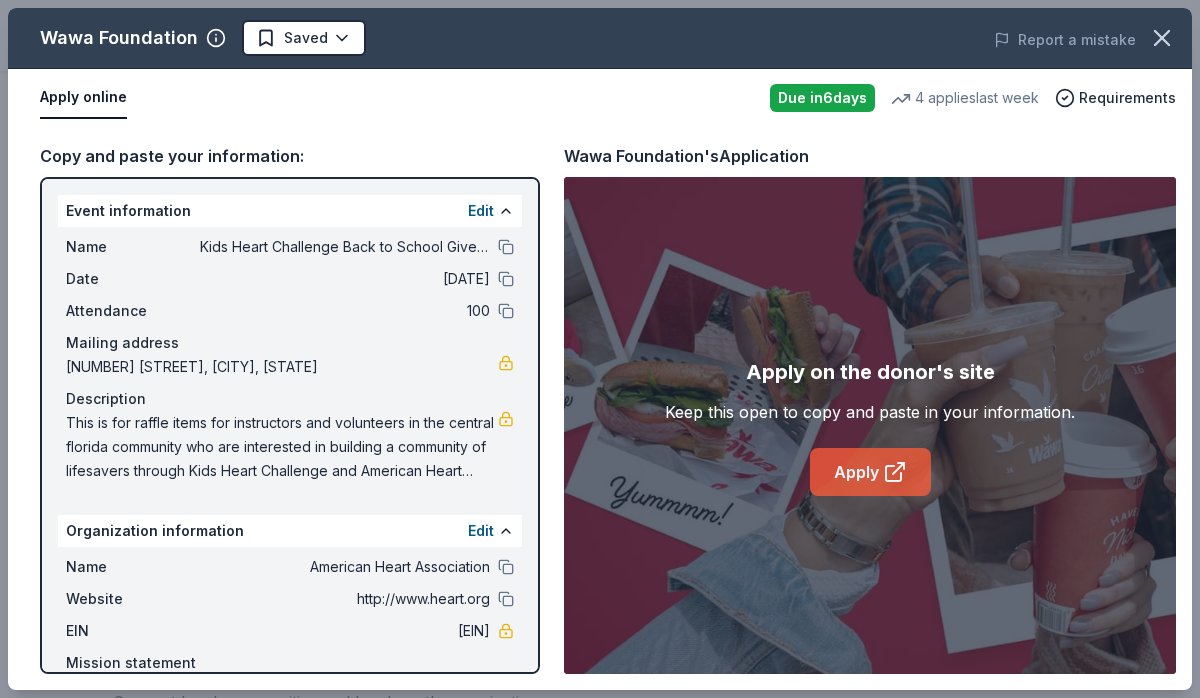 click 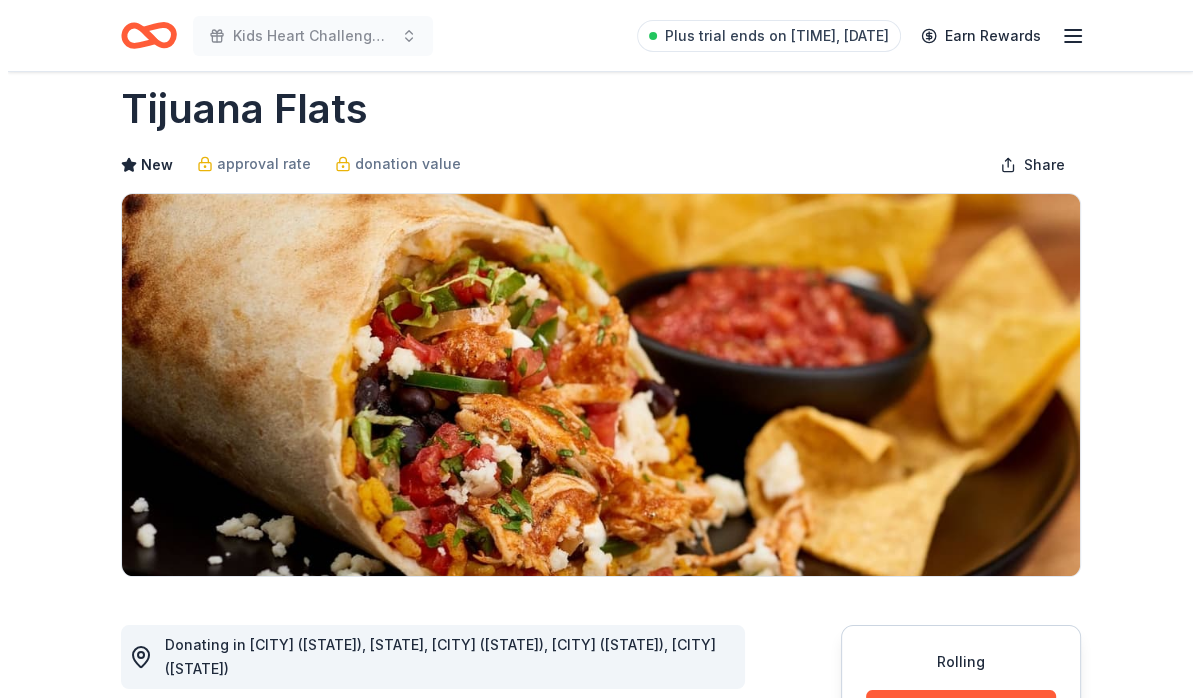 scroll, scrollTop: 400, scrollLeft: 0, axis: vertical 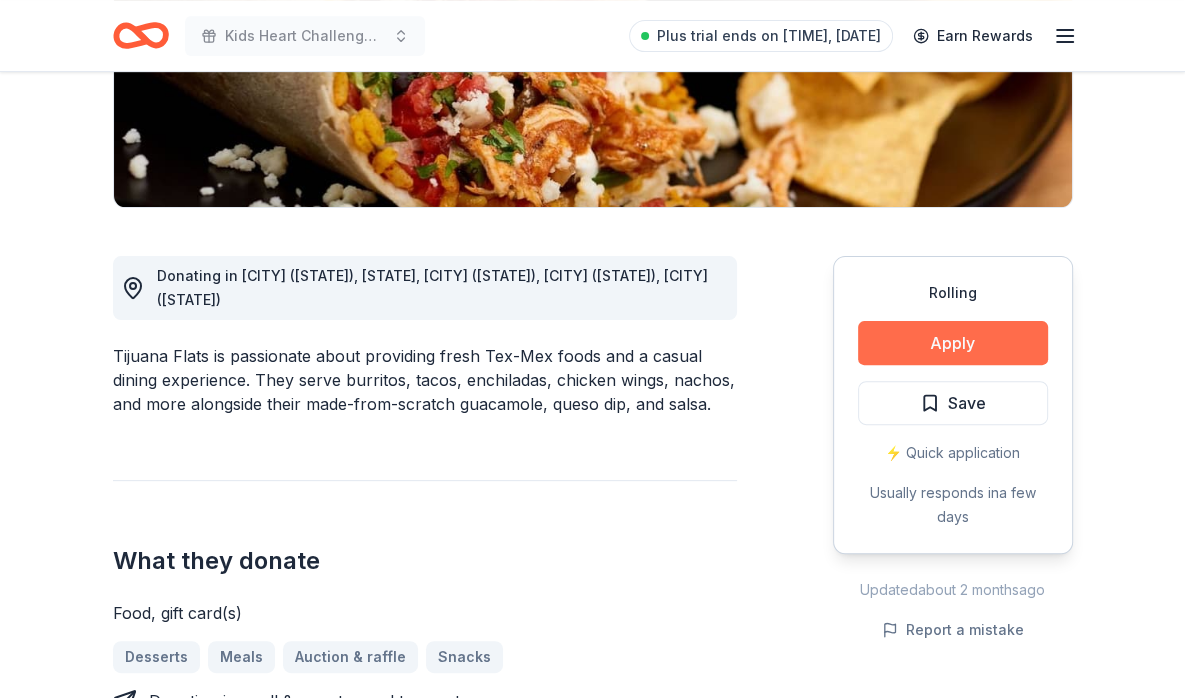 click on "Apply" at bounding box center (953, 343) 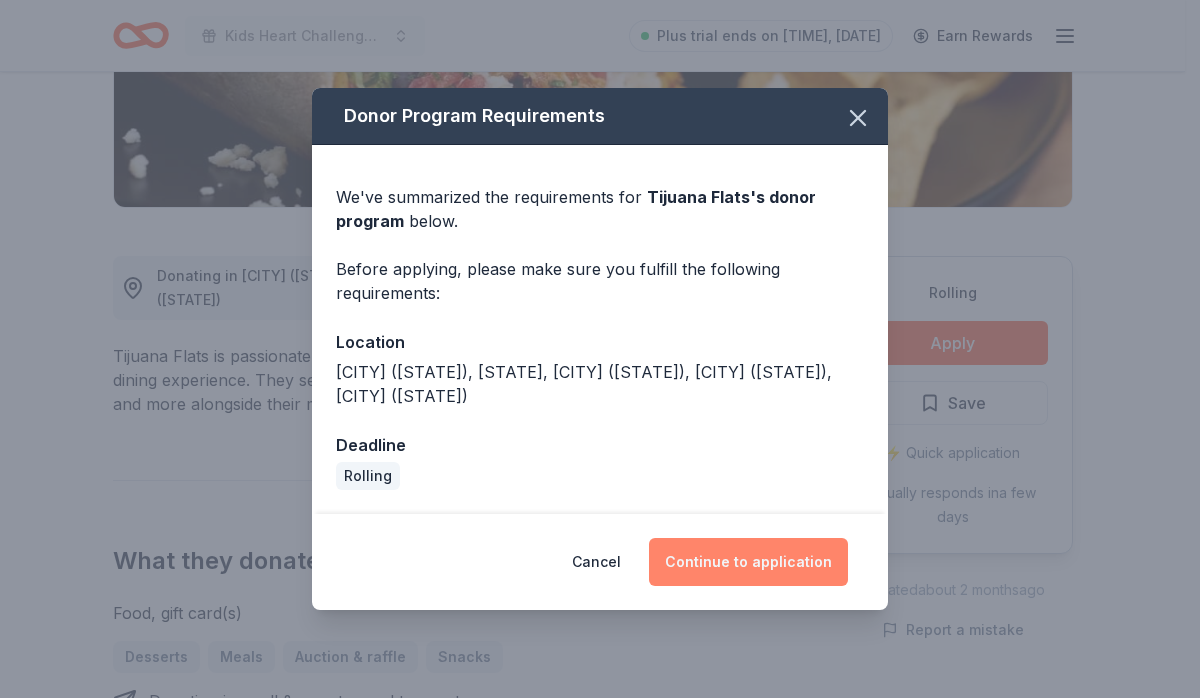 click on "Continue to application" at bounding box center [748, 562] 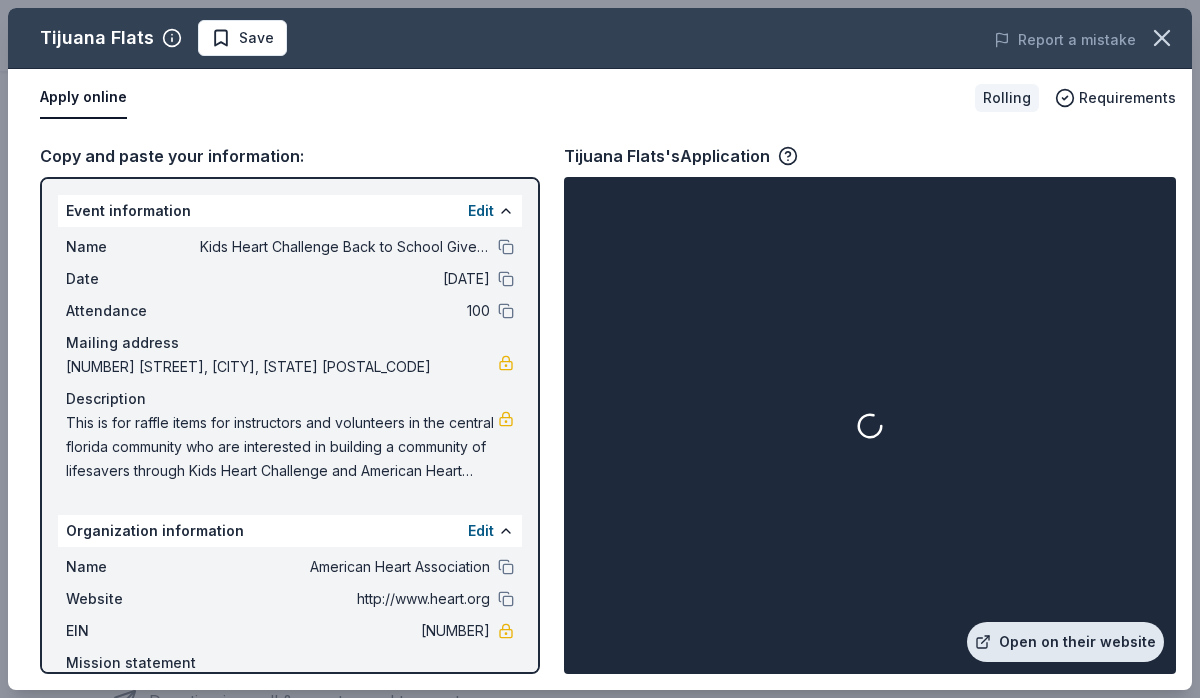 click on "Open on their website" at bounding box center [1065, 642] 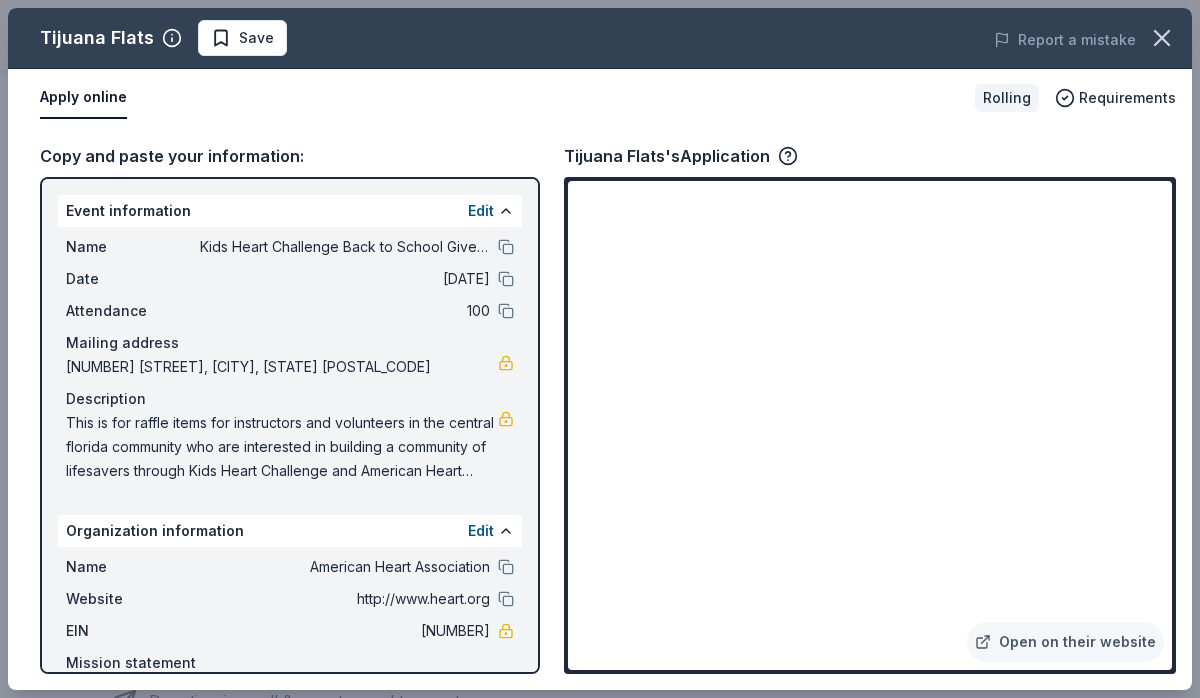 scroll, scrollTop: 50, scrollLeft: 0, axis: vertical 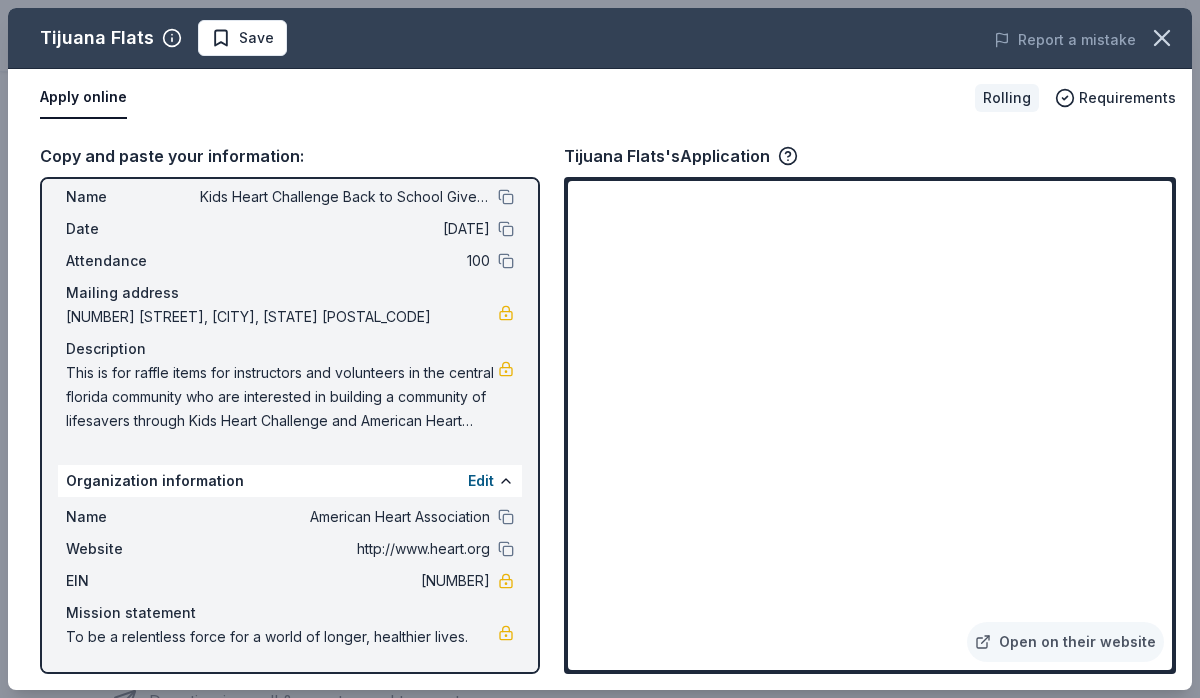 drag, startPoint x: 255, startPoint y: 395, endPoint x: 265, endPoint y: 393, distance: 10.198039 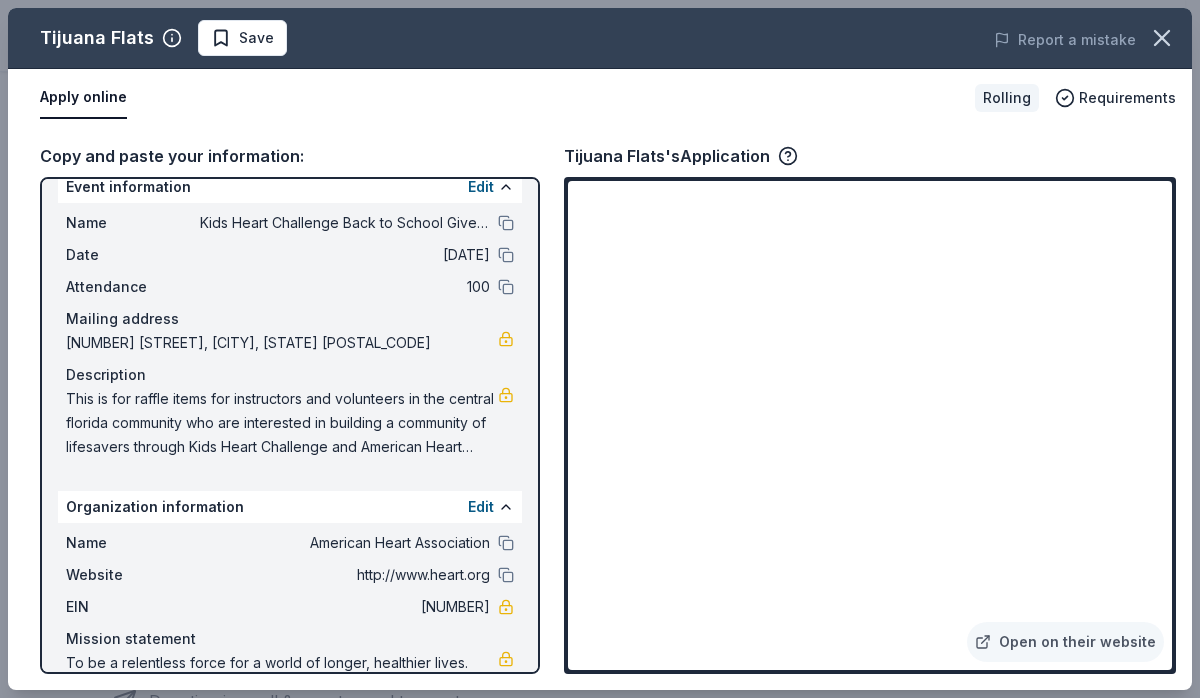 scroll, scrollTop: 0, scrollLeft: 0, axis: both 